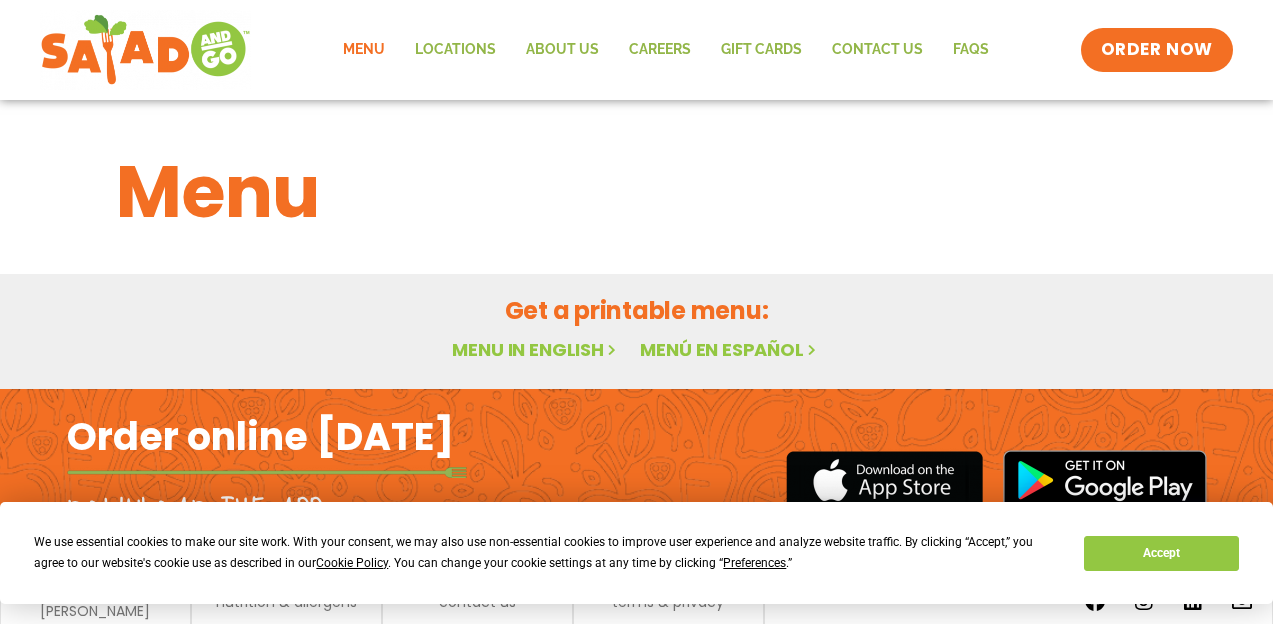 scroll, scrollTop: 0, scrollLeft: 0, axis: both 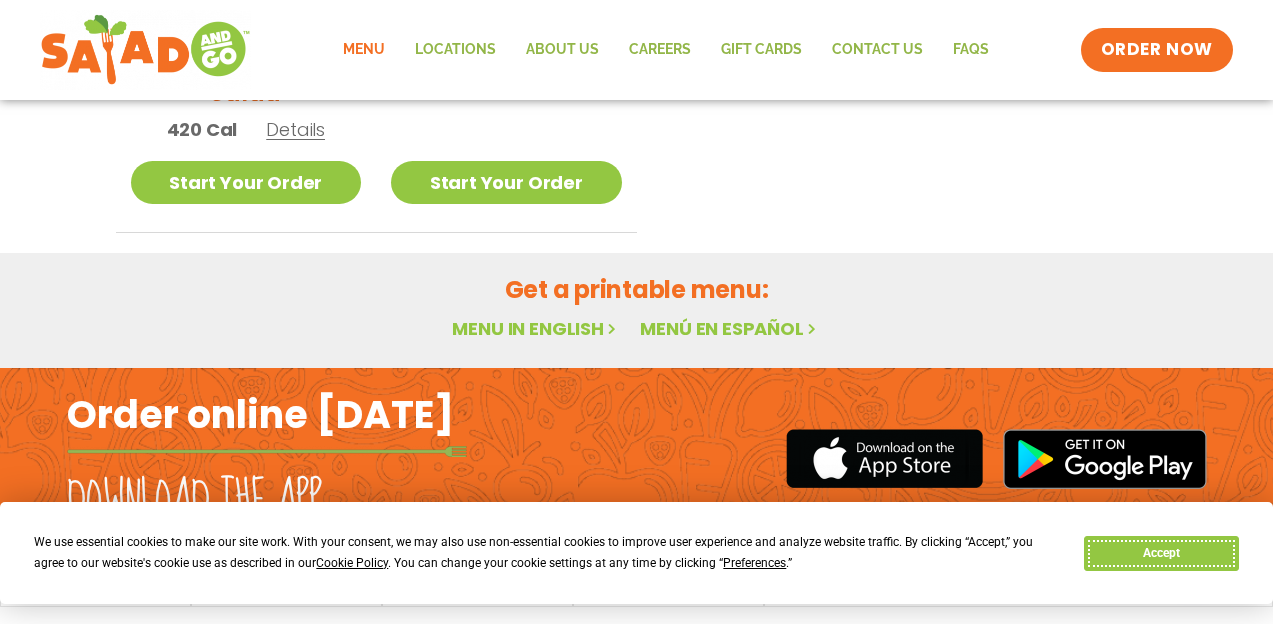 click on "Accept" at bounding box center [1161, 553] 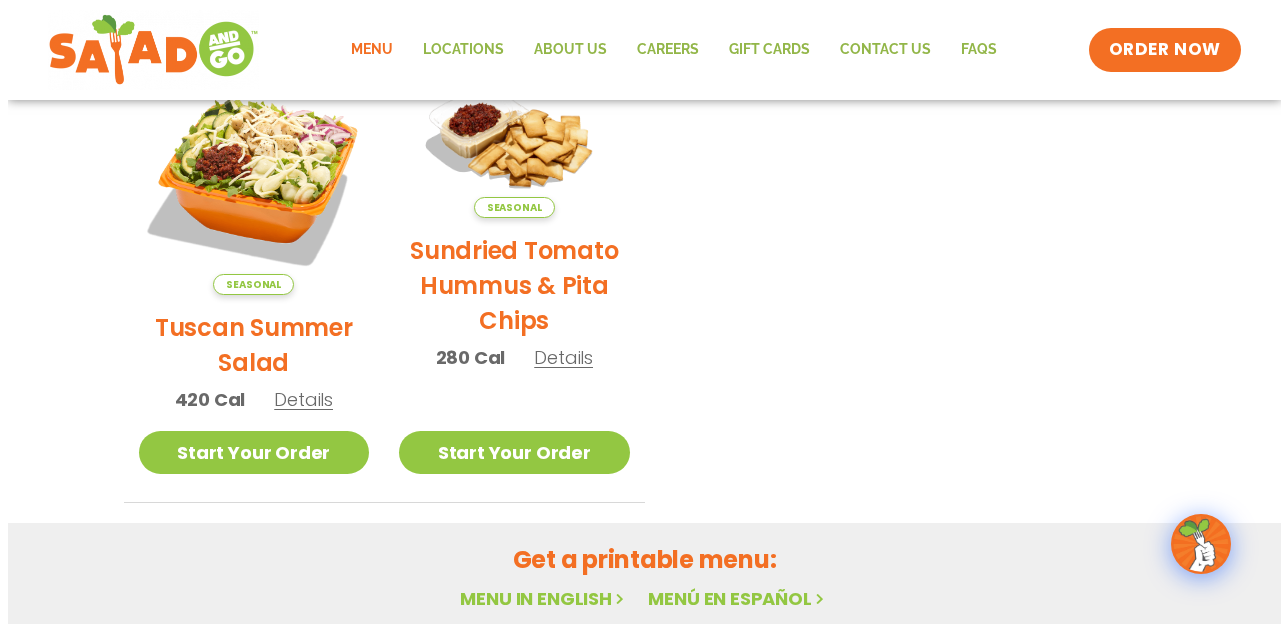 scroll, scrollTop: 471, scrollLeft: 0, axis: vertical 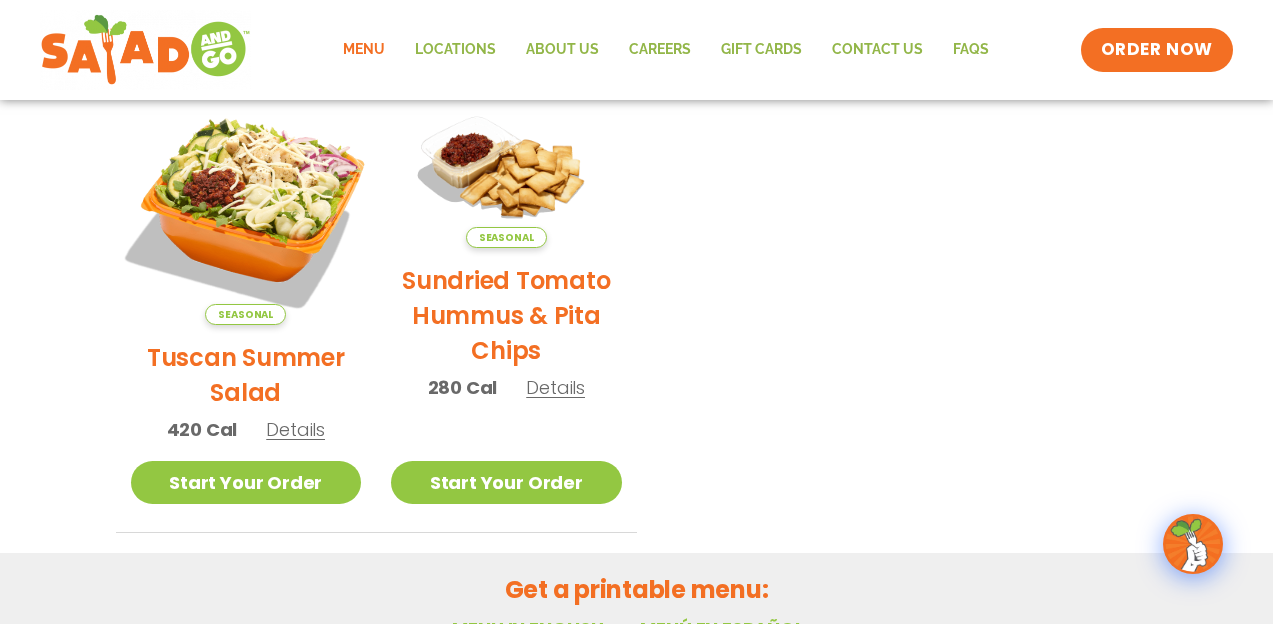 click at bounding box center (245, 209) 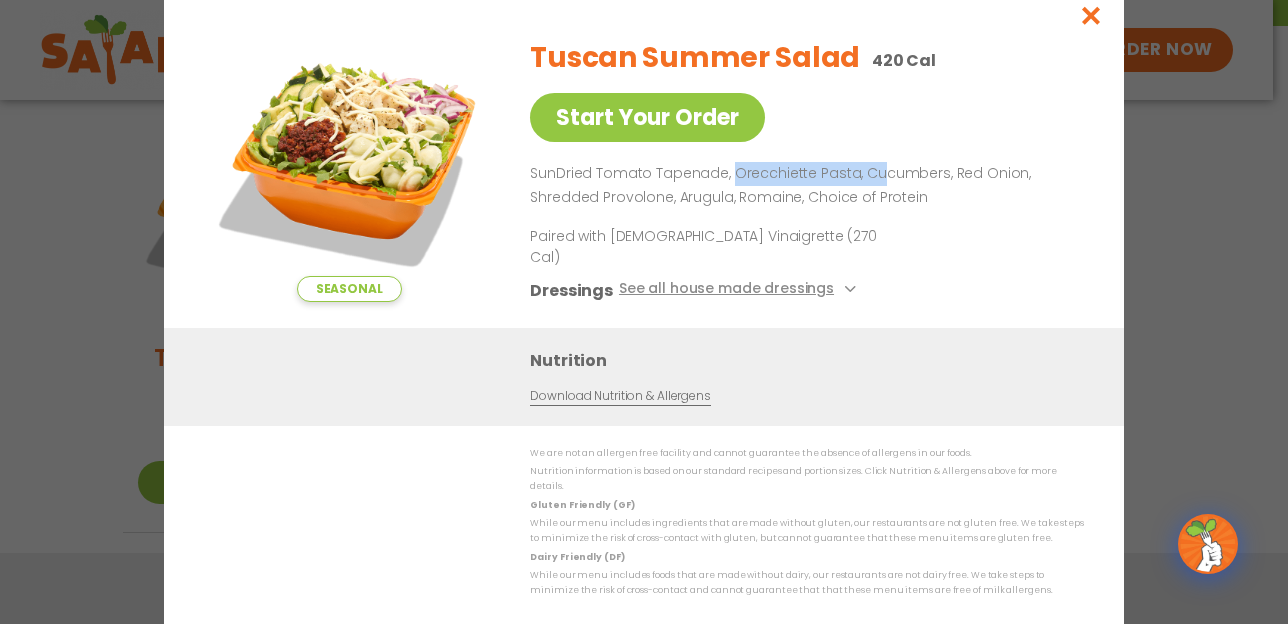drag, startPoint x: 728, startPoint y: 190, endPoint x: 895, endPoint y: 166, distance: 168.71574 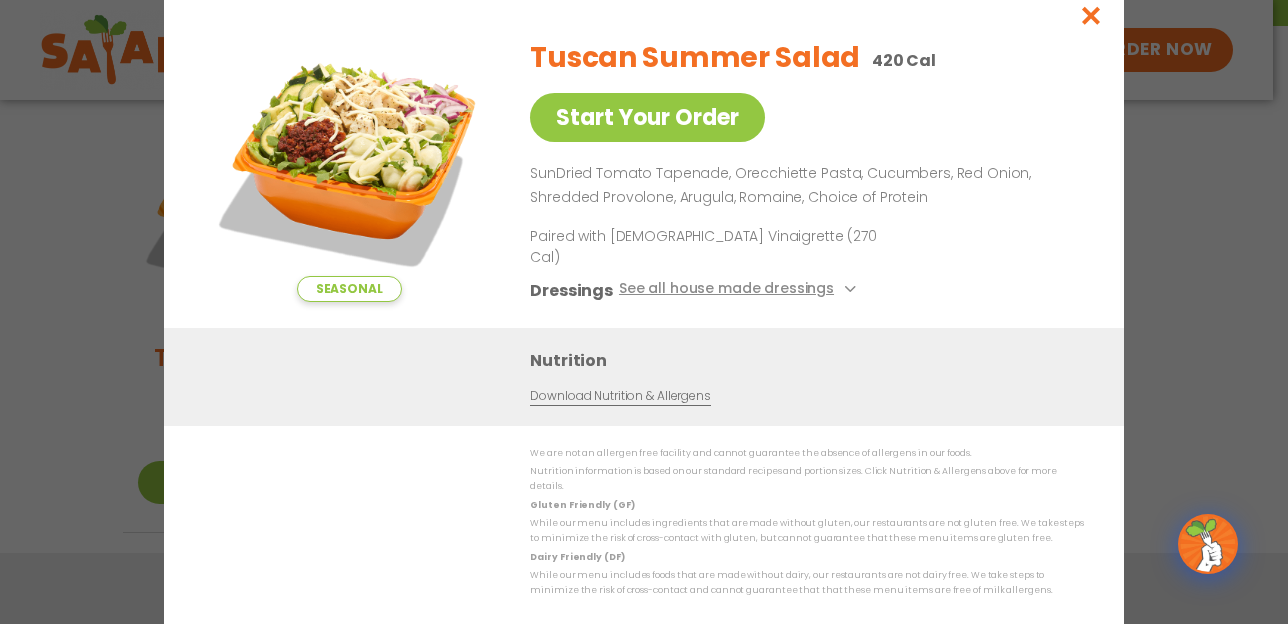 click on "Tuscan Summer Salad  420 Cal   Start Your Order SunDried Tomato Tapenade, Orecchiette Pasta, Cucumbers, Red Onion, Shredded Provolone, Arugula, Romaine, Choice of Protein Paired with Italian Vinaigrette (270 Cal) Dressings   See all house made dressings    Italian Vinaigrette   Balsamic Vinaigrette GF DF V   BBQ Ranch GF   Caesar GF   Creamy Blue Cheese GF   Creamy Greek GF   Jalapeño Ranch GF   Ranch GF   Thai Peanut GF DF" at bounding box center [803, 175] 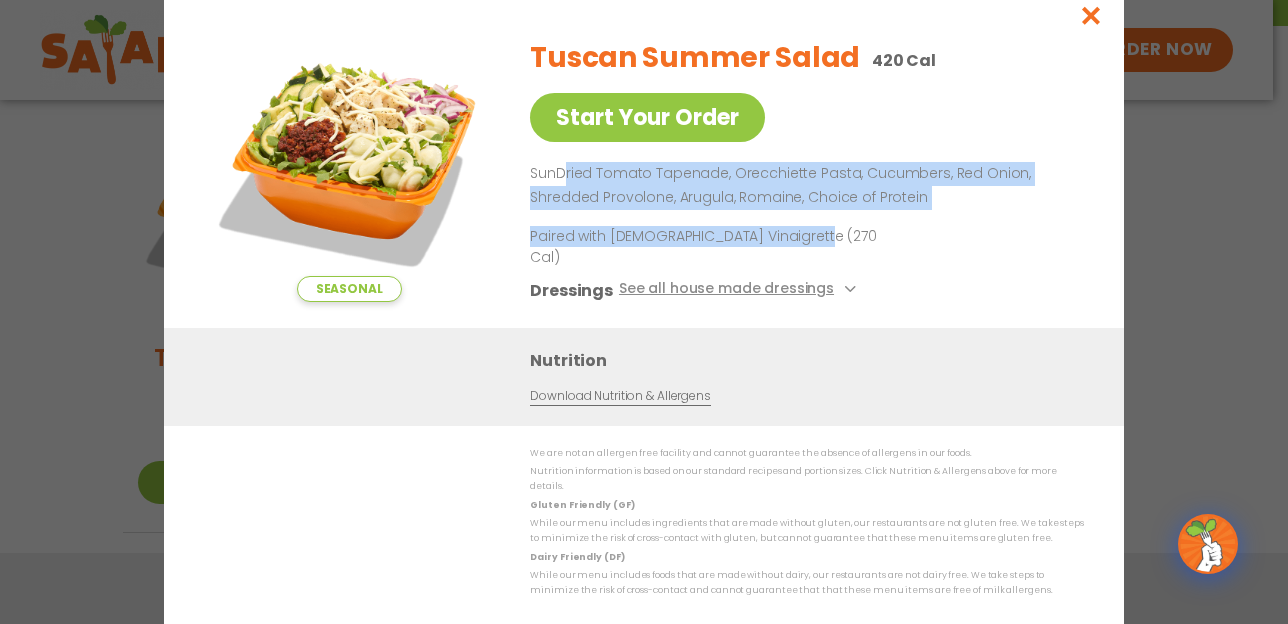 drag, startPoint x: 946, startPoint y: 231, endPoint x: 564, endPoint y: 191, distance: 384.08853 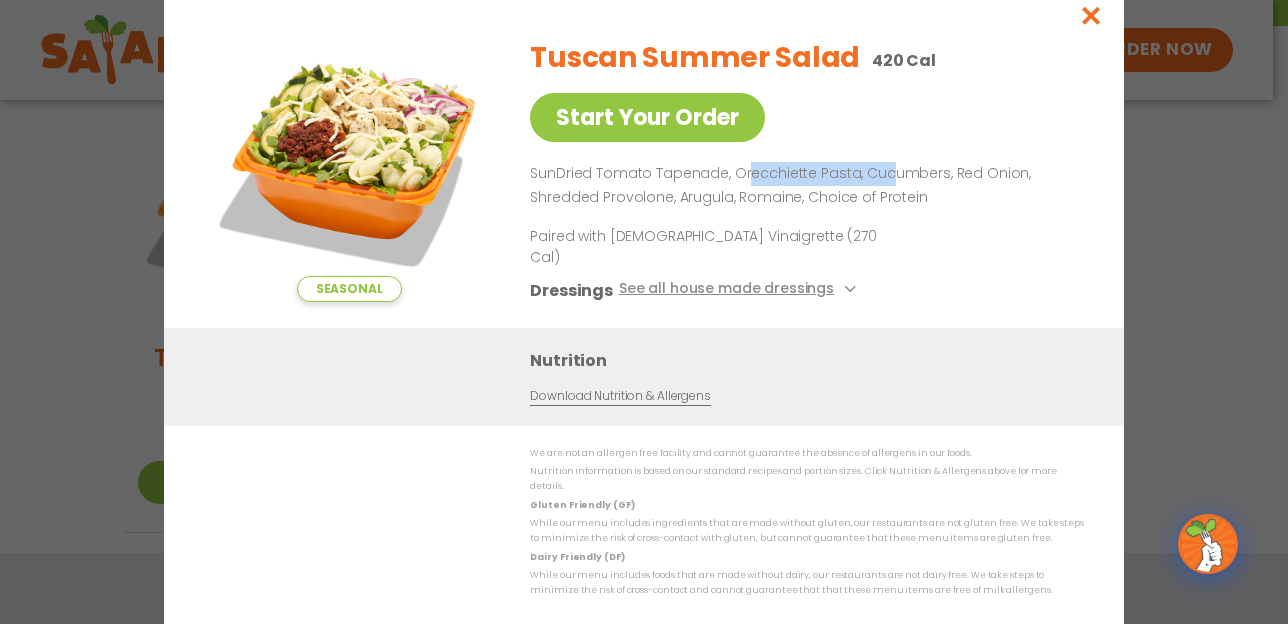 drag, startPoint x: 745, startPoint y: 198, endPoint x: 880, endPoint y: 199, distance: 135.00371 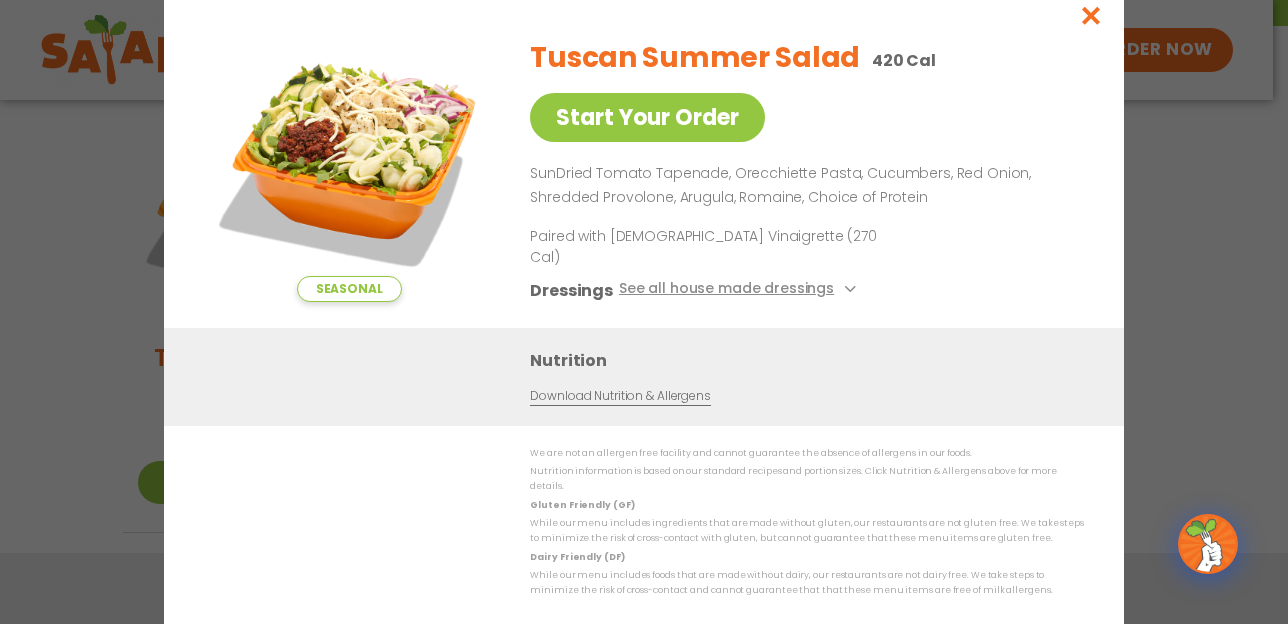 click on "SunDried Tomato Tapenade, Orecchiette Pasta, Cucumbers, Red Onion, Shredded Provolone, Arugula, Romaine, Choice of Protein" at bounding box center [803, 186] 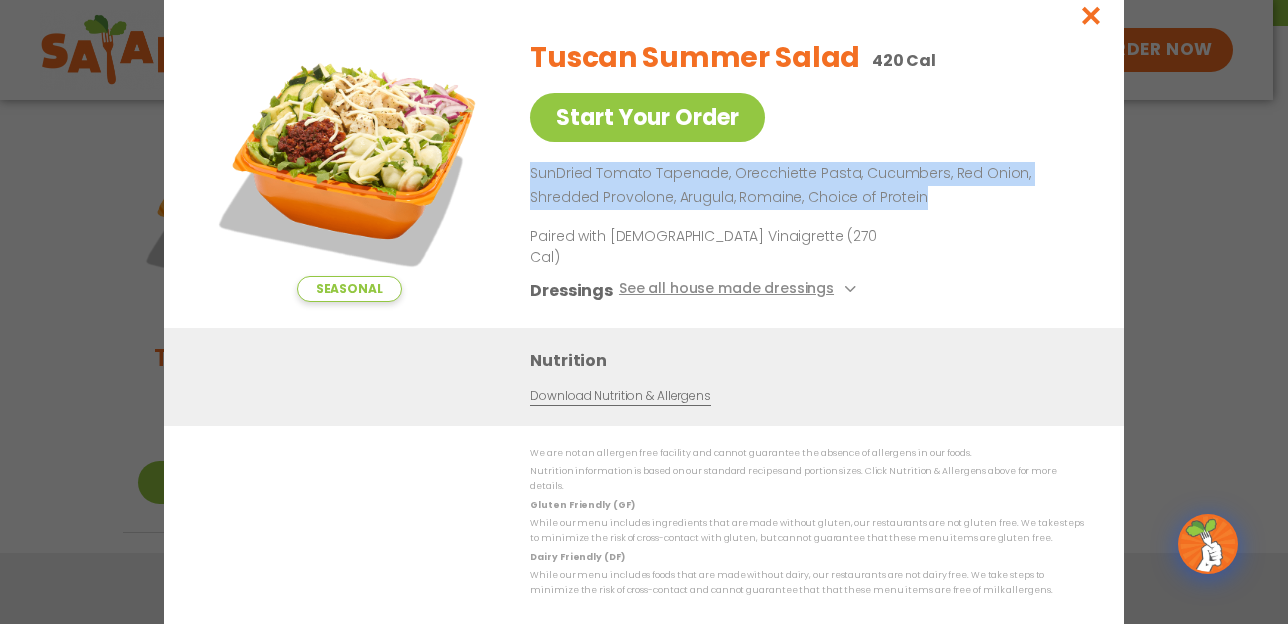 drag, startPoint x: 958, startPoint y: 222, endPoint x: 555, endPoint y: 190, distance: 404.26846 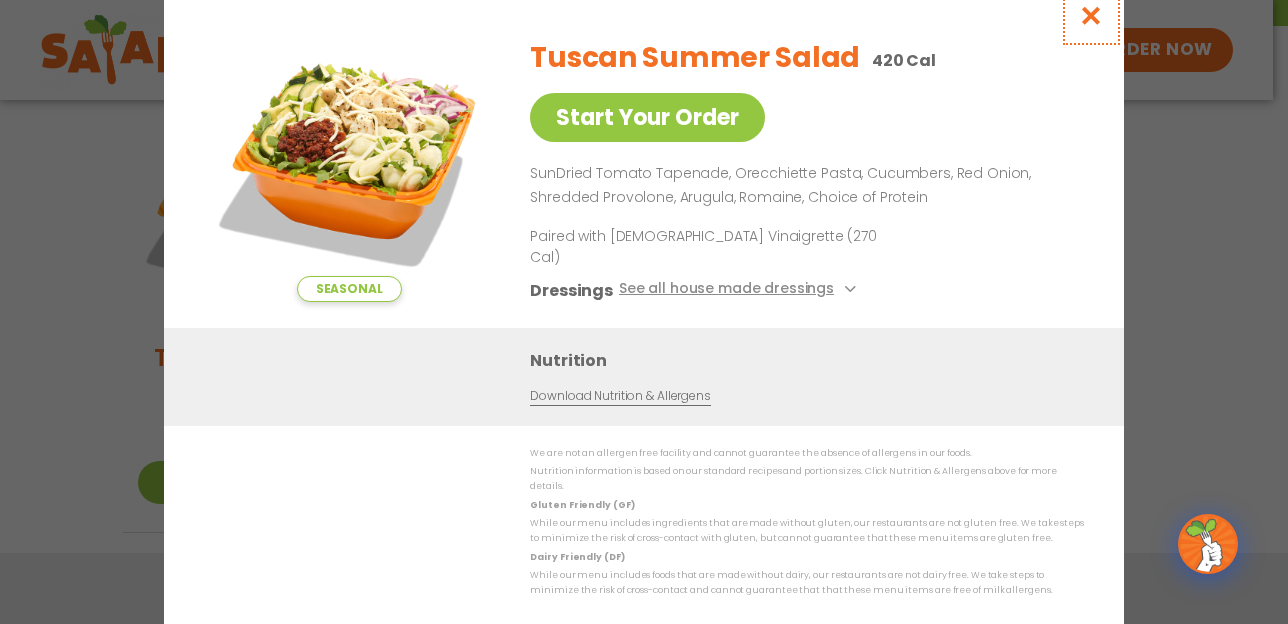 click at bounding box center [1091, 15] 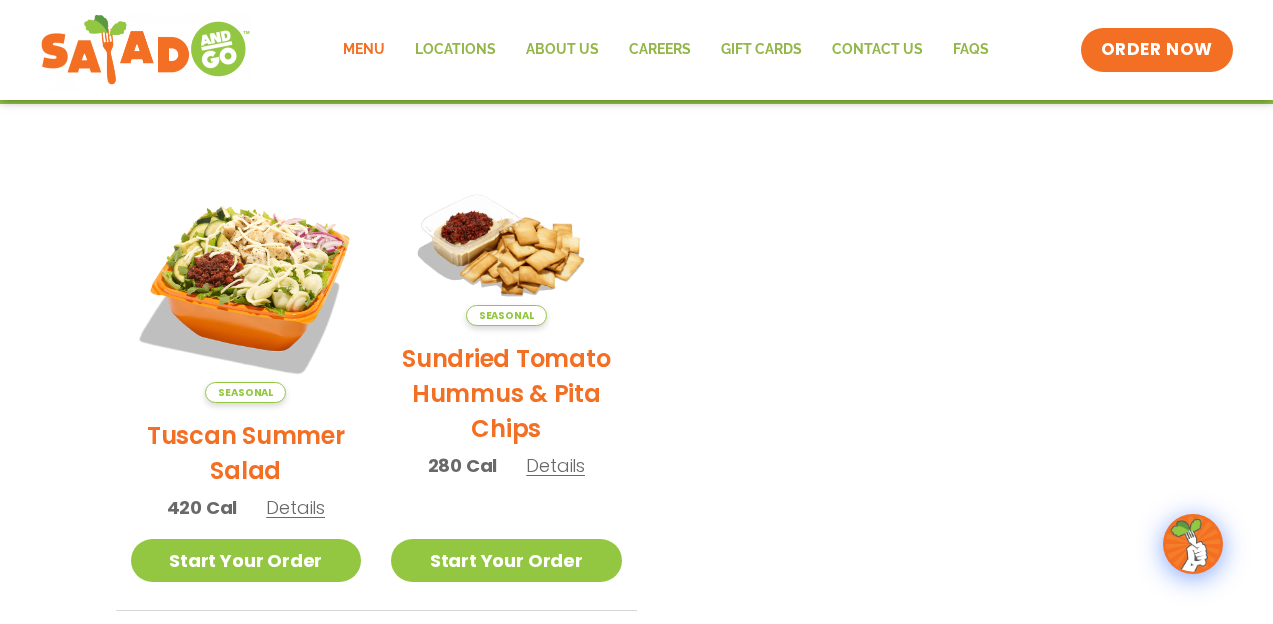scroll, scrollTop: 380, scrollLeft: 0, axis: vertical 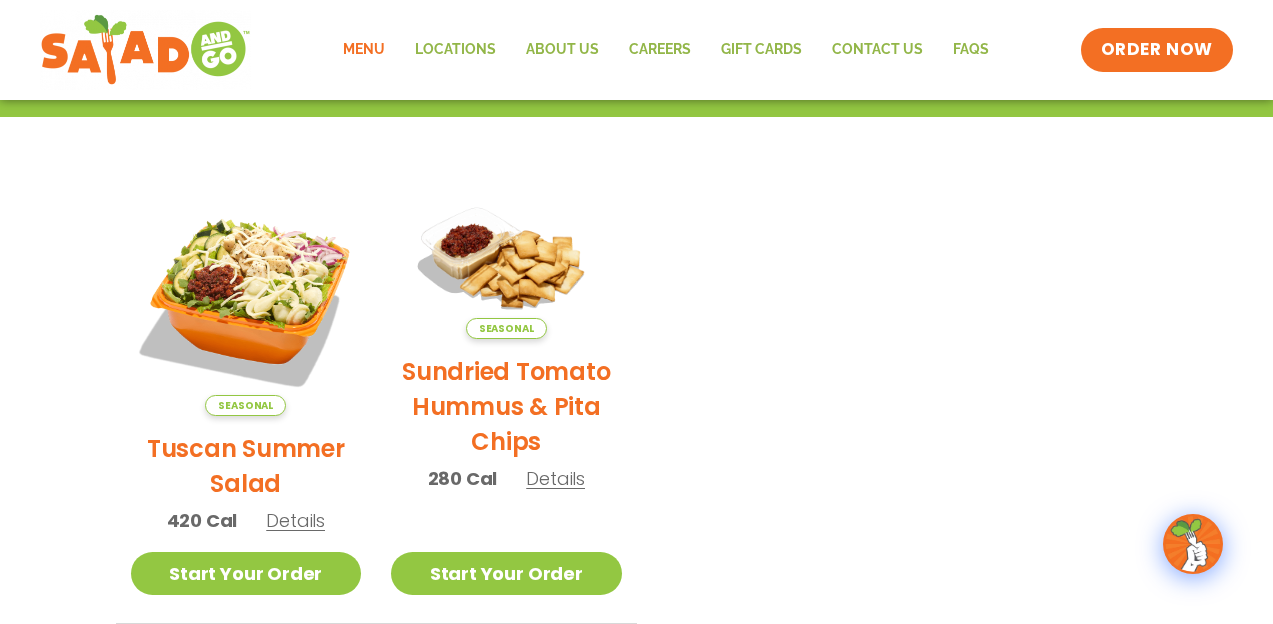 click on "Menu" 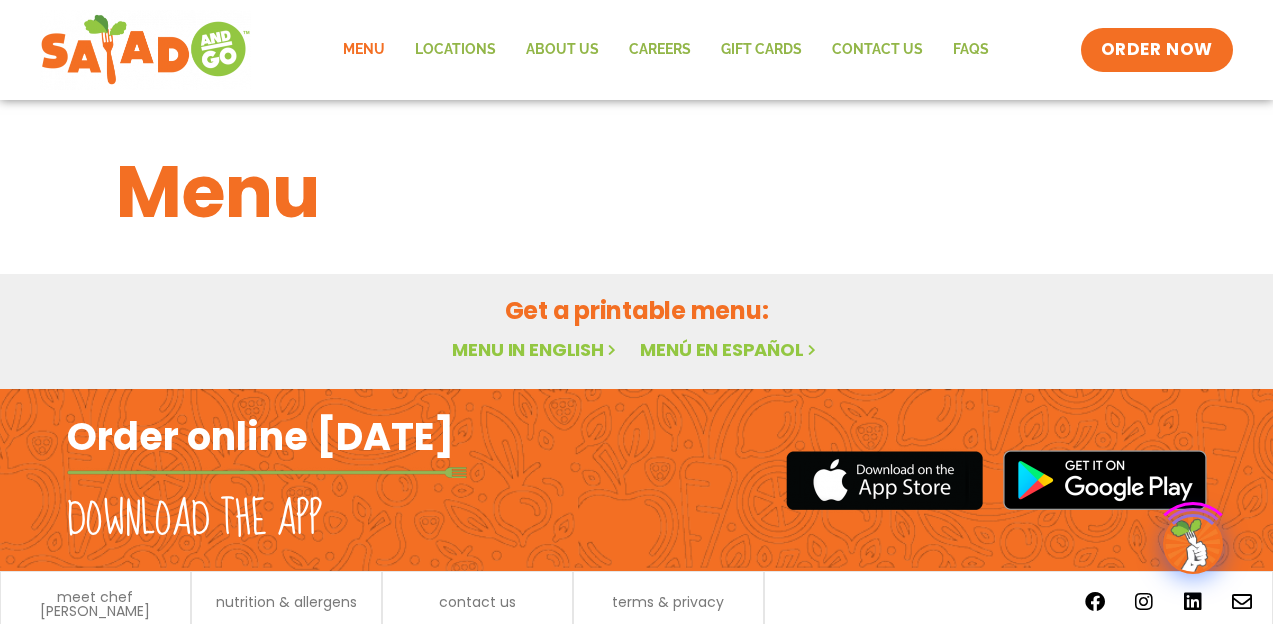 scroll, scrollTop: 0, scrollLeft: 0, axis: both 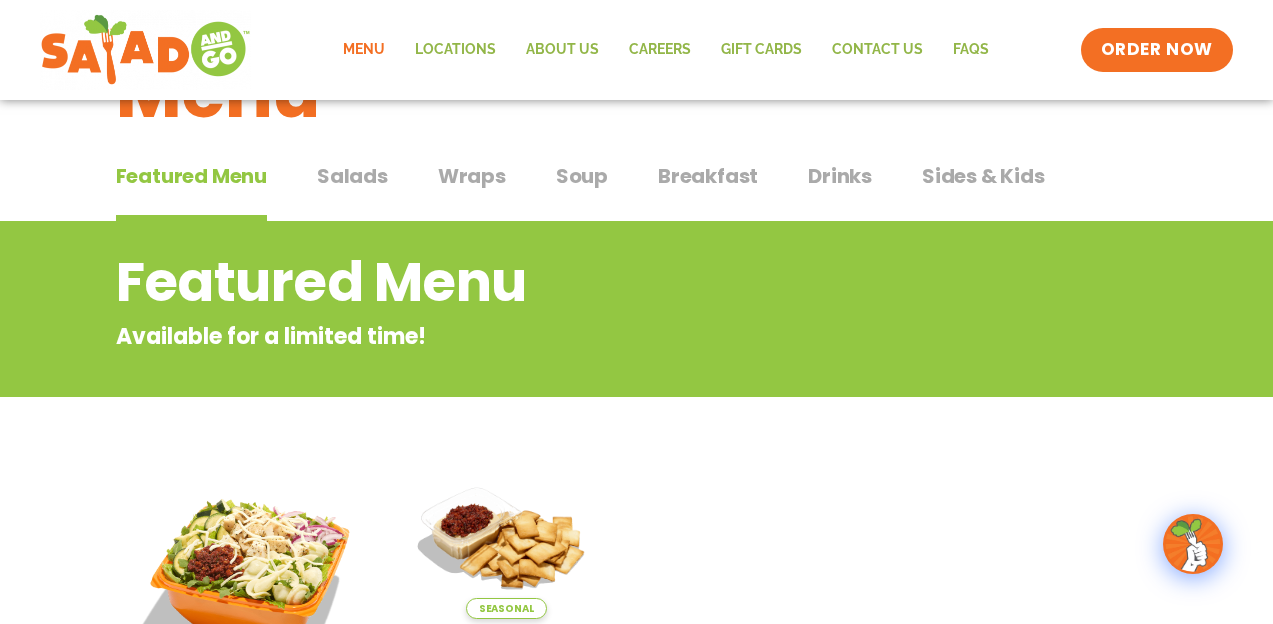 click on "Drinks" at bounding box center (840, 176) 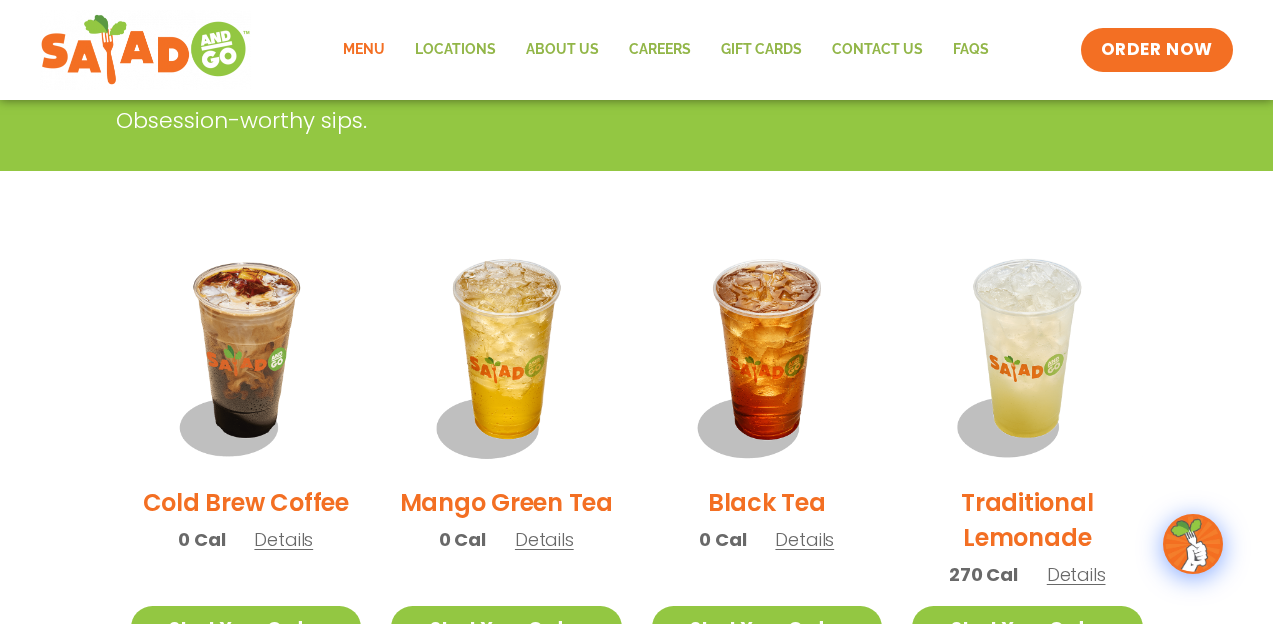 scroll, scrollTop: 100, scrollLeft: 0, axis: vertical 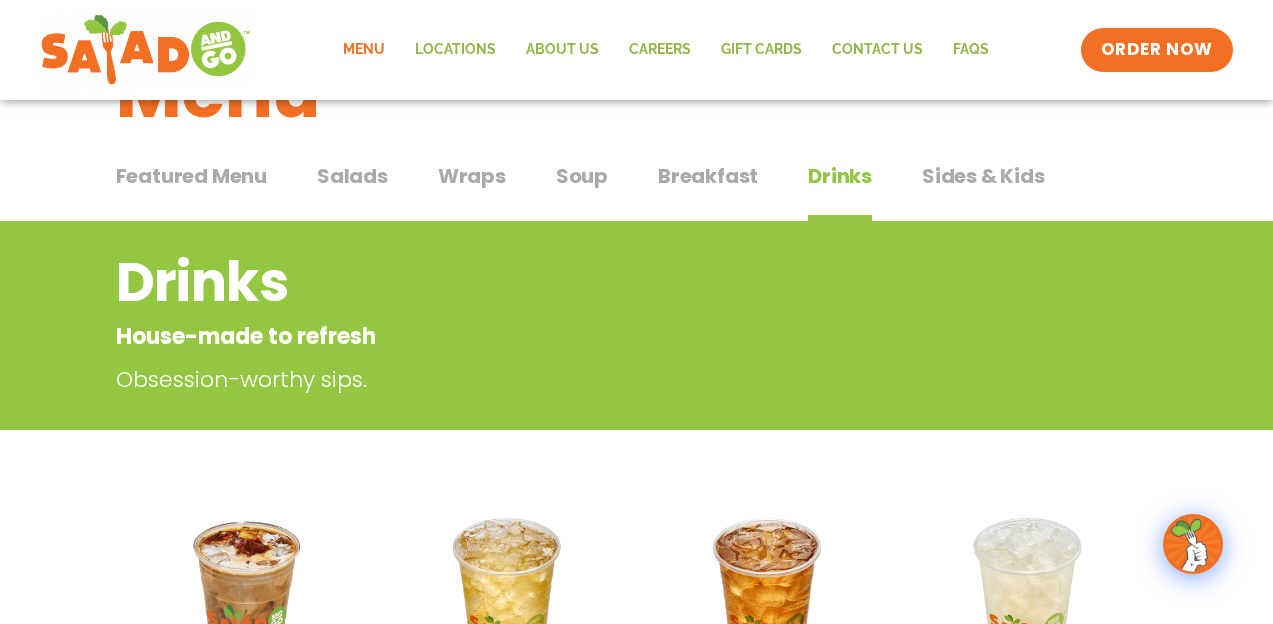 click on "Salads" at bounding box center [352, 176] 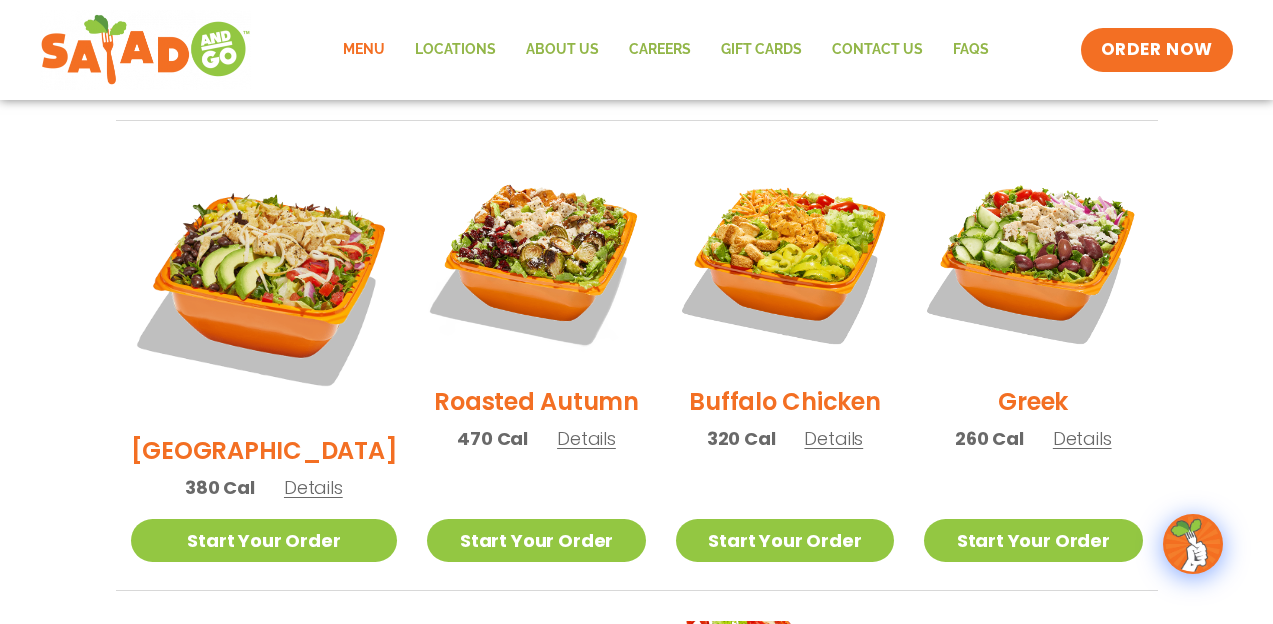 scroll, scrollTop: 1000, scrollLeft: 0, axis: vertical 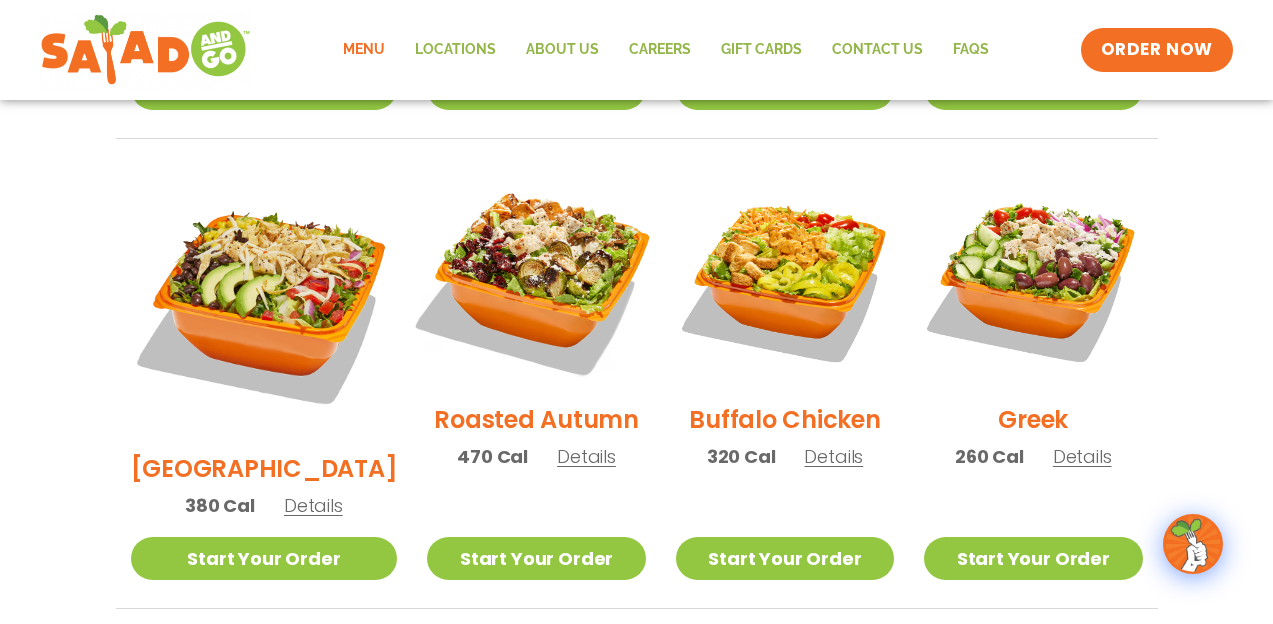 click at bounding box center [536, 278] 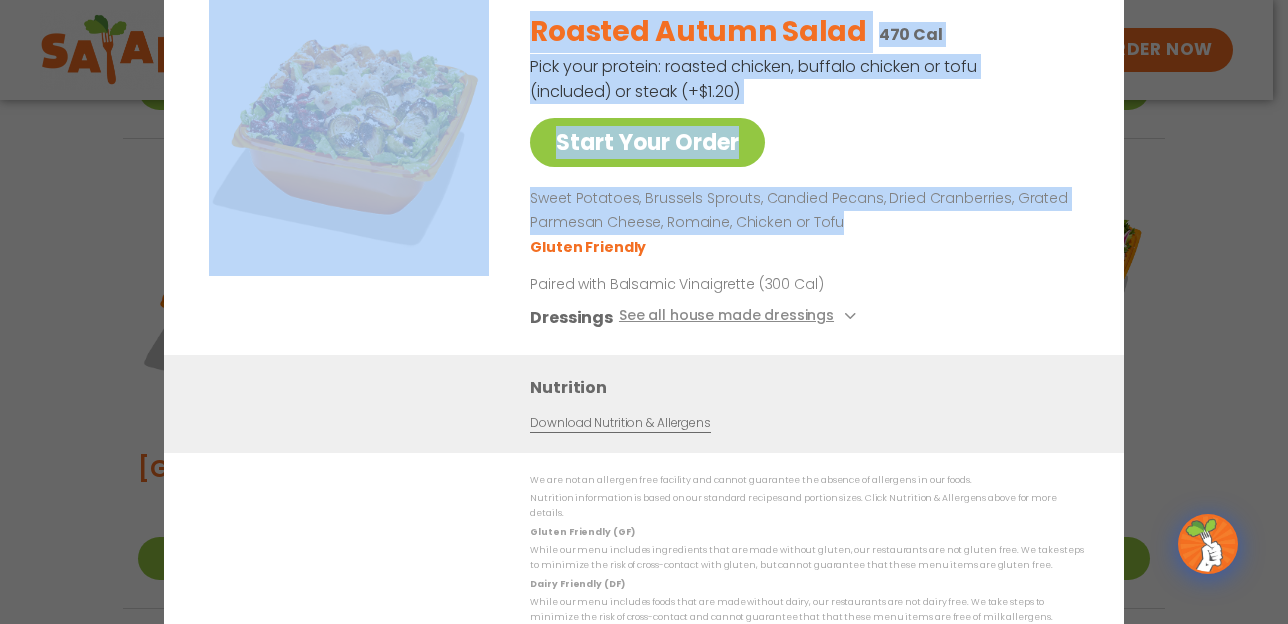 drag, startPoint x: 884, startPoint y: 231, endPoint x: 508, endPoint y: 209, distance: 376.64307 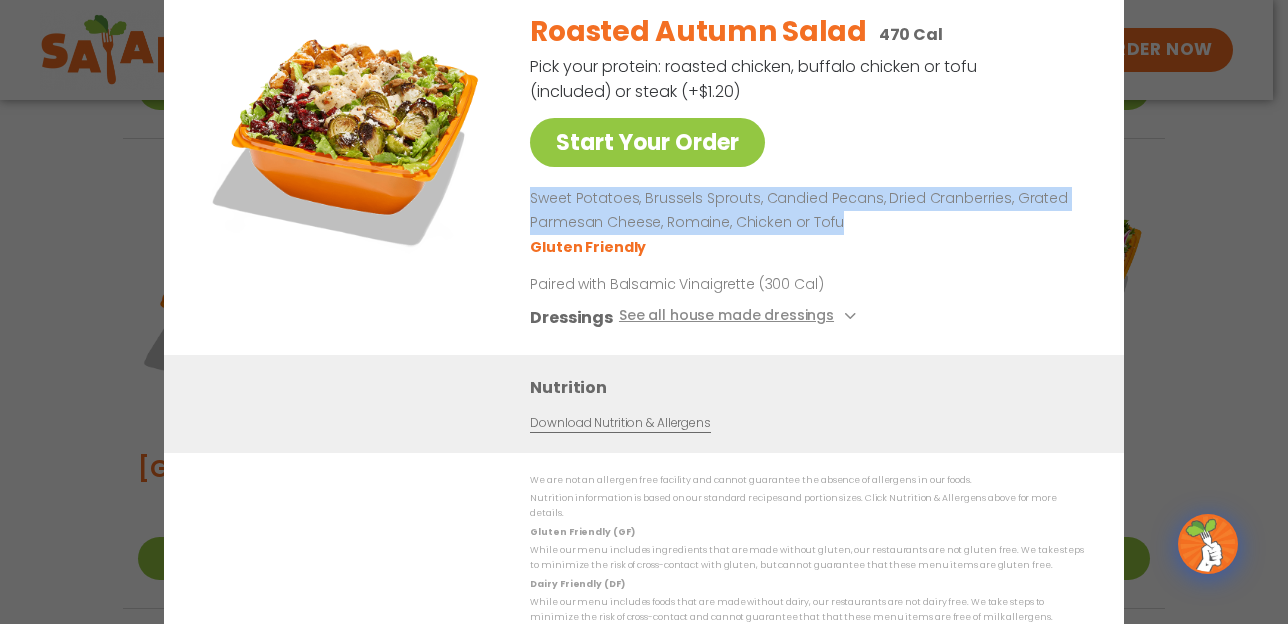 drag, startPoint x: 856, startPoint y: 231, endPoint x: 531, endPoint y: 207, distance: 325.88495 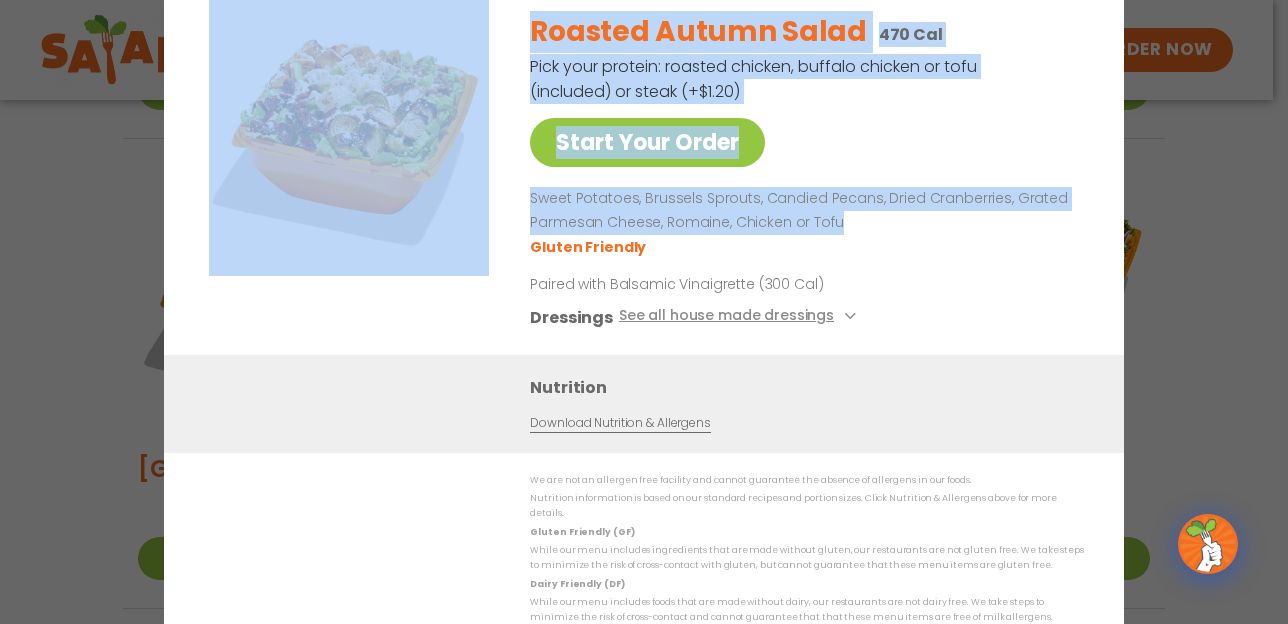 drag, startPoint x: 905, startPoint y: 225, endPoint x: 467, endPoint y: 203, distance: 438.55215 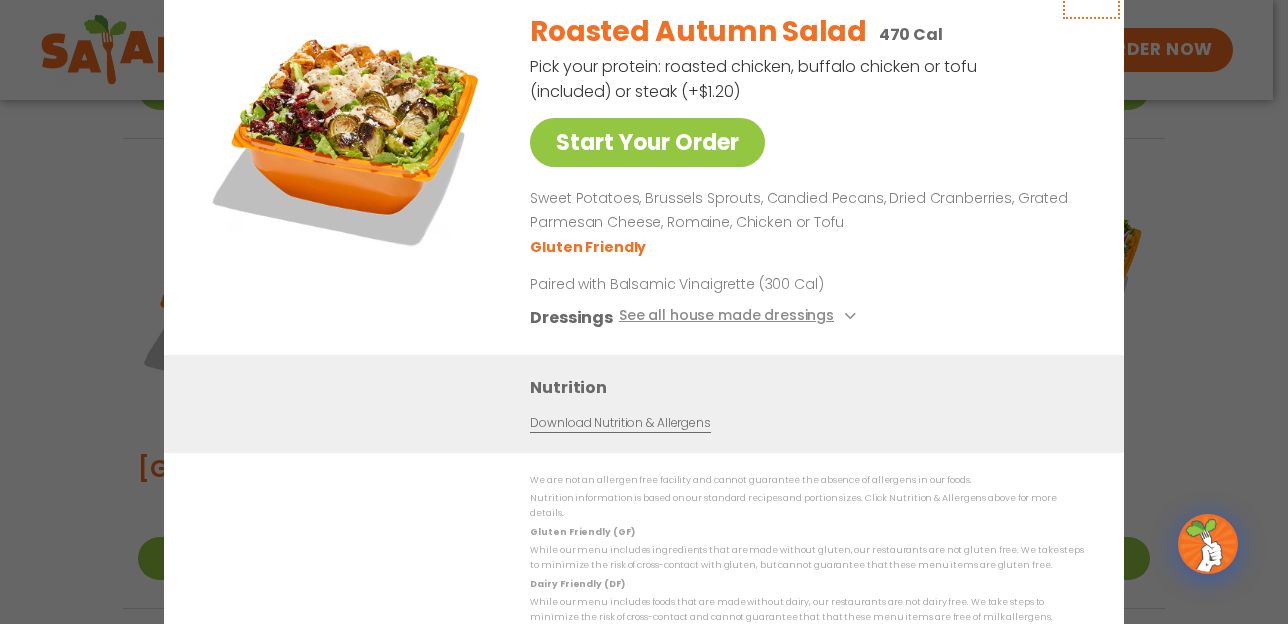 click at bounding box center [1091, -11] 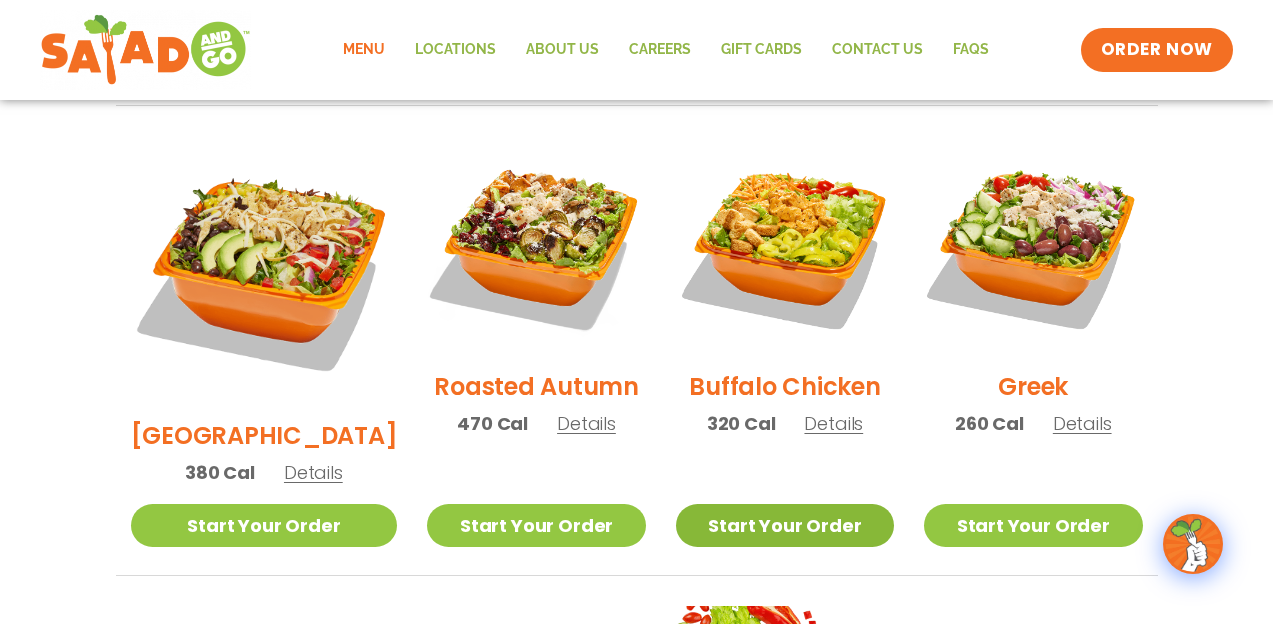 scroll, scrollTop: 1000, scrollLeft: 0, axis: vertical 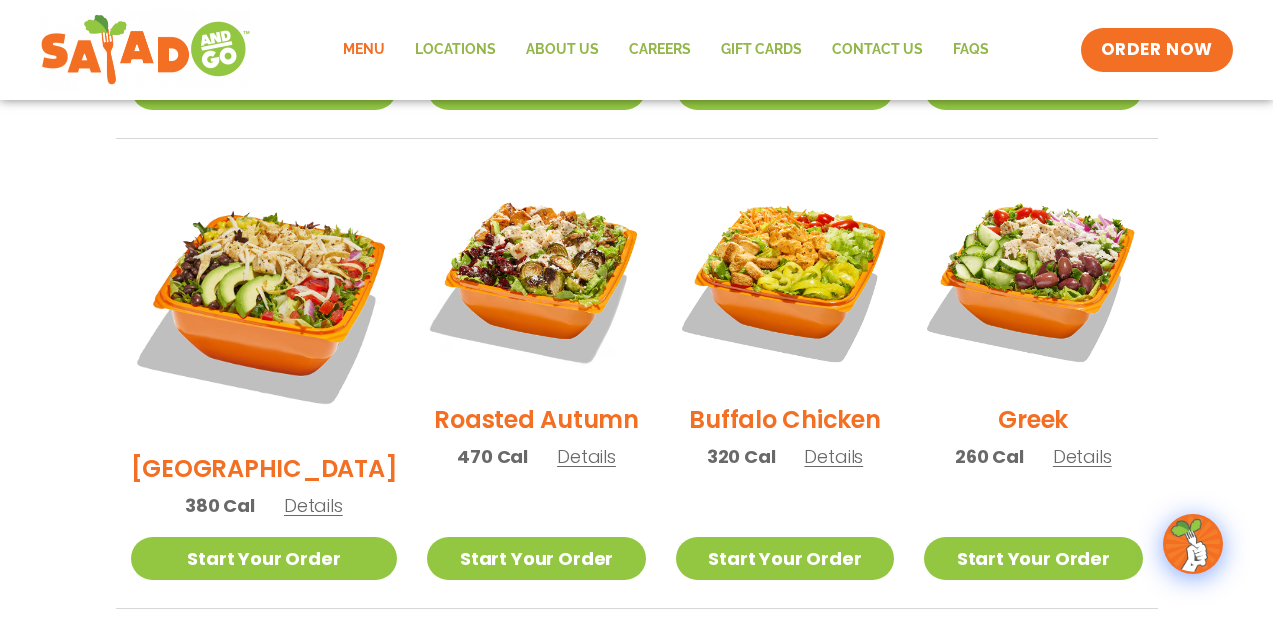 click on "Details" at bounding box center (1082, 456) 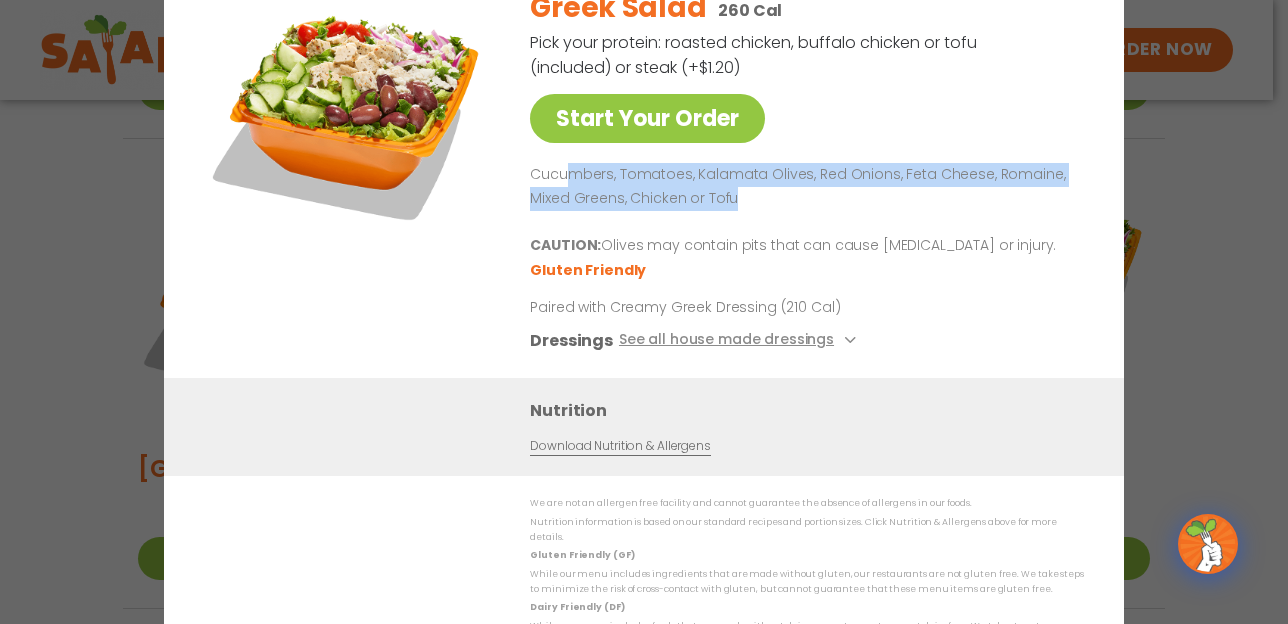 drag, startPoint x: 878, startPoint y: 201, endPoint x: 541, endPoint y: 189, distance: 337.2136 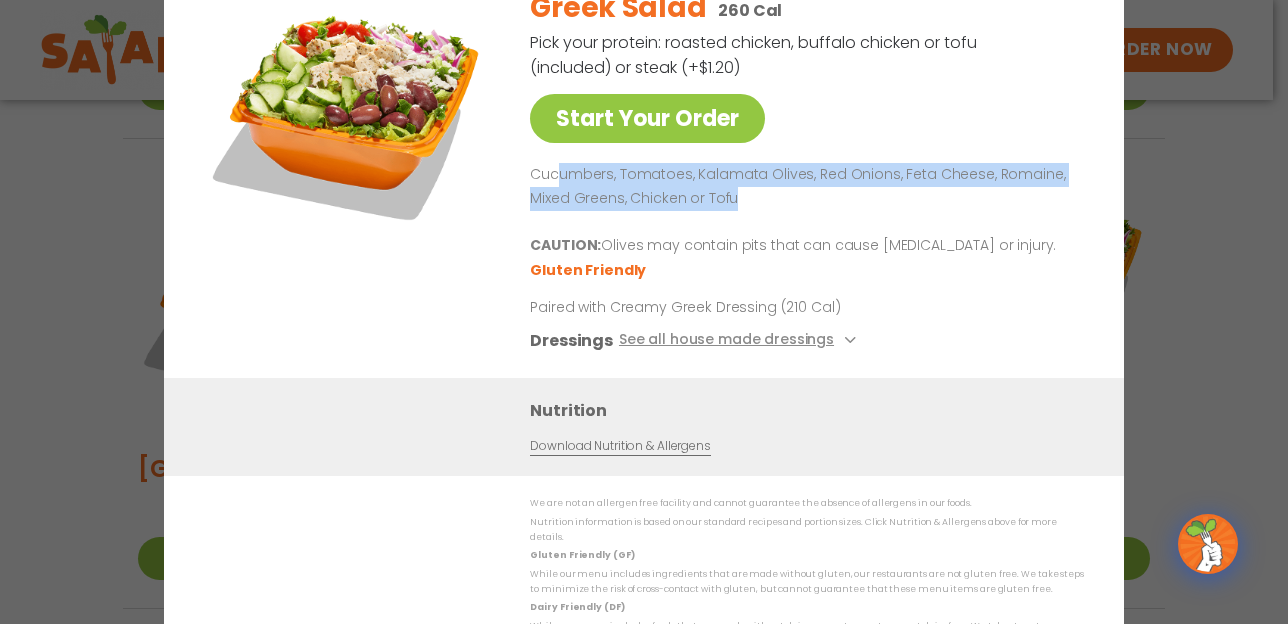 click on "Cucumbers, Tomatoes, Kalamata Olives, Red Onions, Feta Cheese, Romaine, Mixed Greens, Chicken or Tofu" at bounding box center [803, 187] 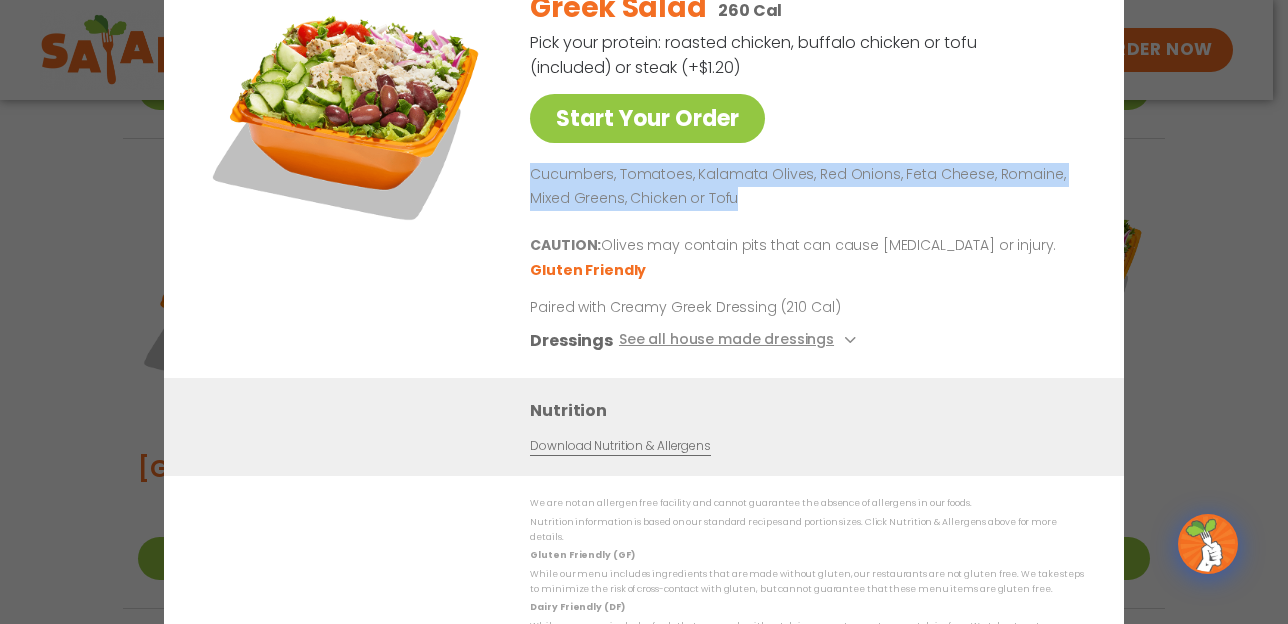 drag, startPoint x: 766, startPoint y: 210, endPoint x: 526, endPoint y: 188, distance: 241.00623 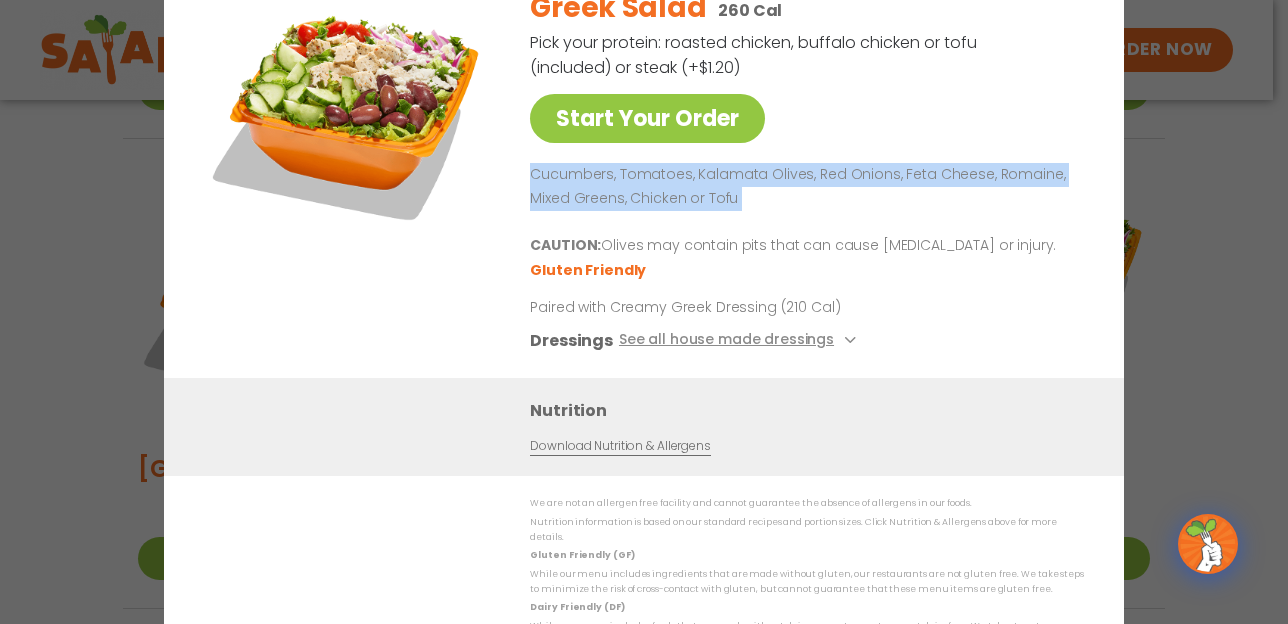 drag, startPoint x: 808, startPoint y: 205, endPoint x: 518, endPoint y: 177, distance: 291.3486 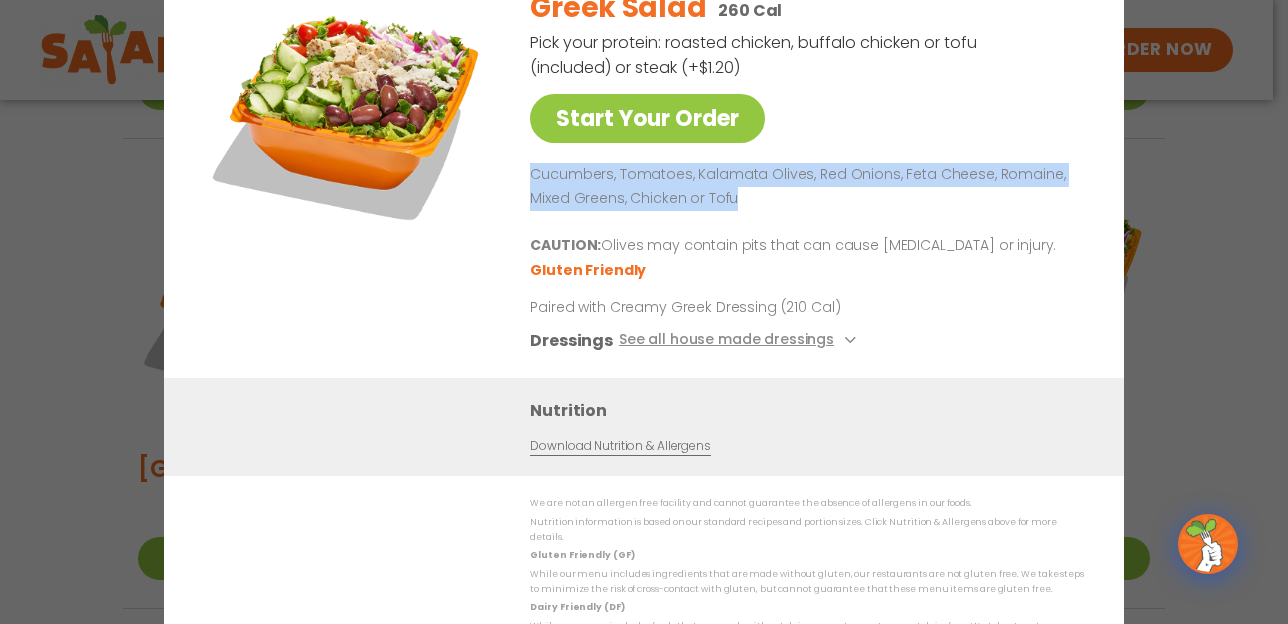 drag, startPoint x: 774, startPoint y: 209, endPoint x: 527, endPoint y: 184, distance: 248.26196 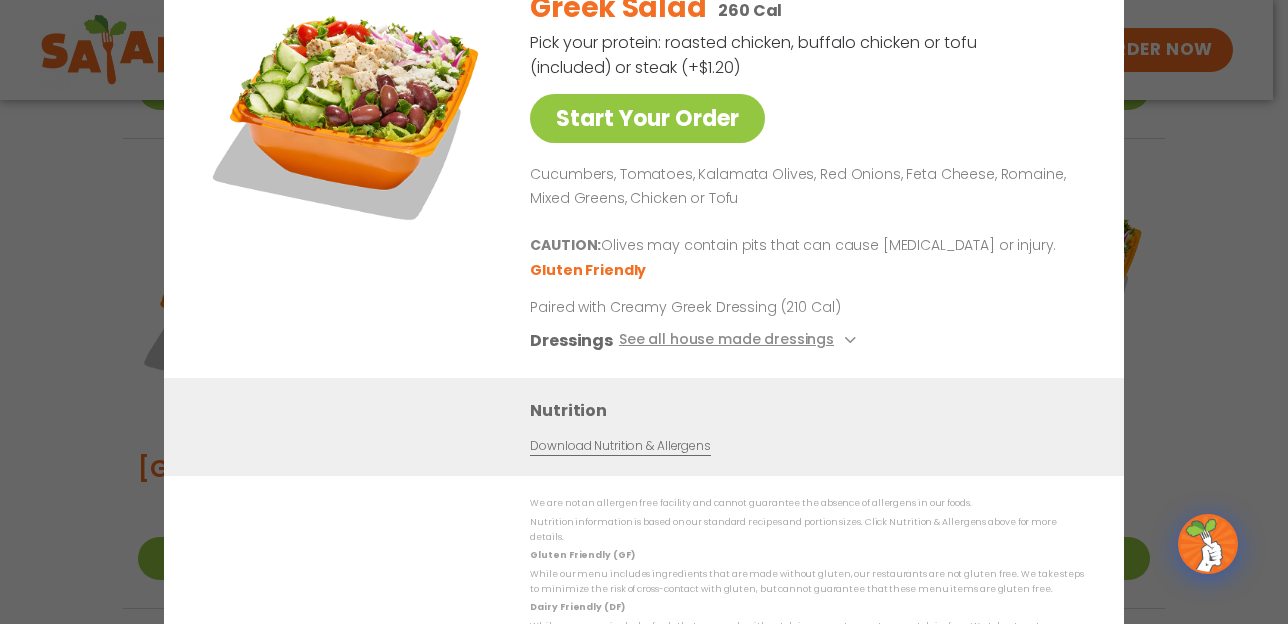click on "Start Your Order Greek Salad  260 Cal  Pick your protein: roasted chicken, buffalo chicken or tofu (included) or steak (+$1.20)   Start Your Order Cucumbers, Tomatoes, Kalamata Olives, Red Onions, Feta Cheese, Romaine, Mixed Greens, Chicken or Tofu   CAUTION:  Olives may contain pits that can cause [MEDICAL_DATA] or injury. Gluten Friendly Paired with Creamy Greek Dressing (210 Cal) Dressings   See all house made dressings    Creamy Greek GF   Balsamic Vinaigrette GF DF V   BBQ Ranch [PERSON_NAME] GF   Creamy Blue Cheese GF   Jalapeño Ranch GF   Ranch GF   Thai Peanut GF DF Nutrition   Download Nutrition & Allergens We are not an allergen free facility and cannot guarantee the absence of allergens in our foods. Nutrition information is based on our standard recipes and portion sizes. Click Nutrition & Allergens above for more details. Gluten Friendly (GF) Dairy Friendly (DF)" at bounding box center [644, 312] 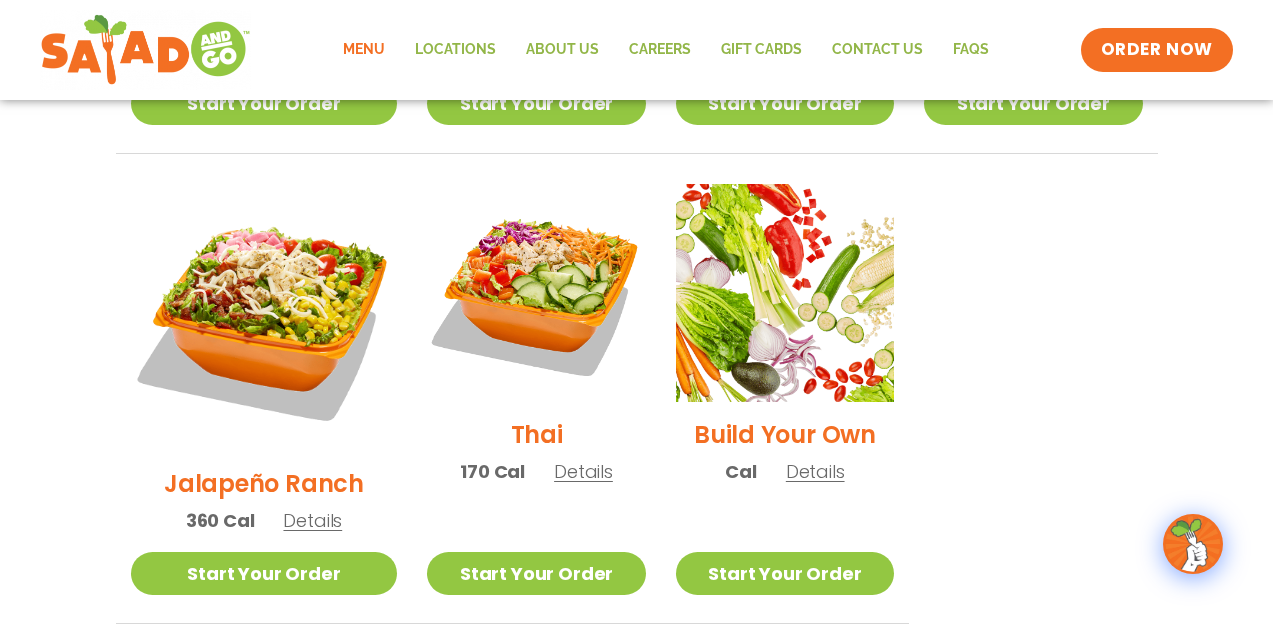 scroll, scrollTop: 1500, scrollLeft: 0, axis: vertical 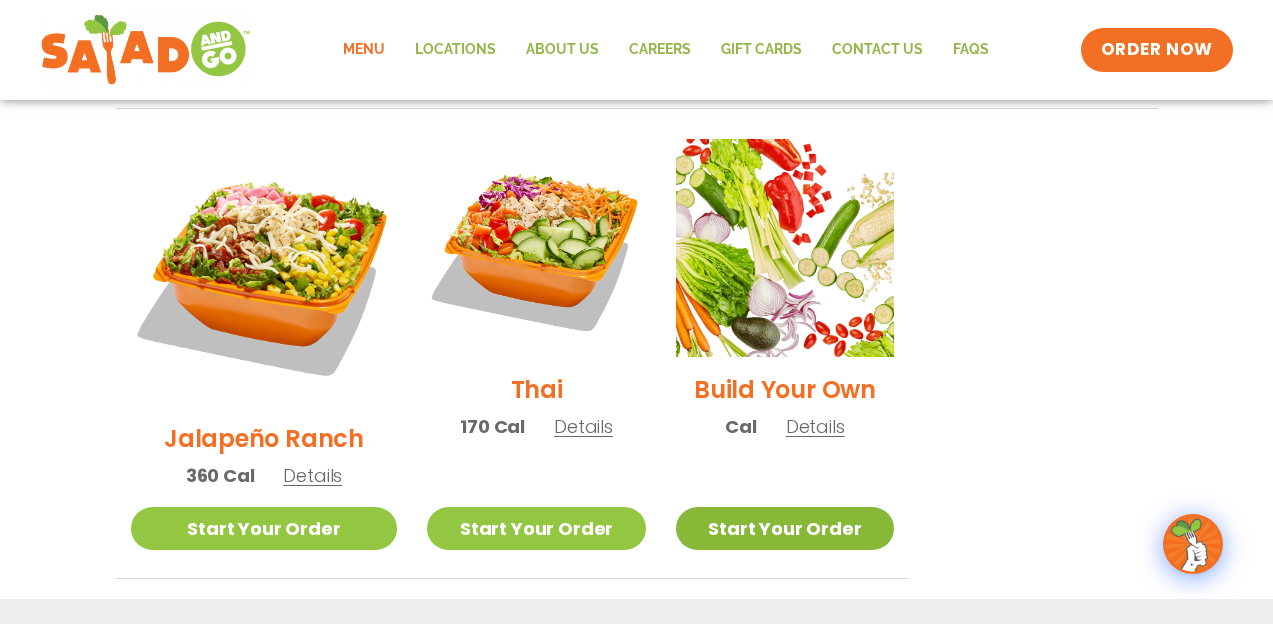 click on "Start Your Order" at bounding box center (785, 528) 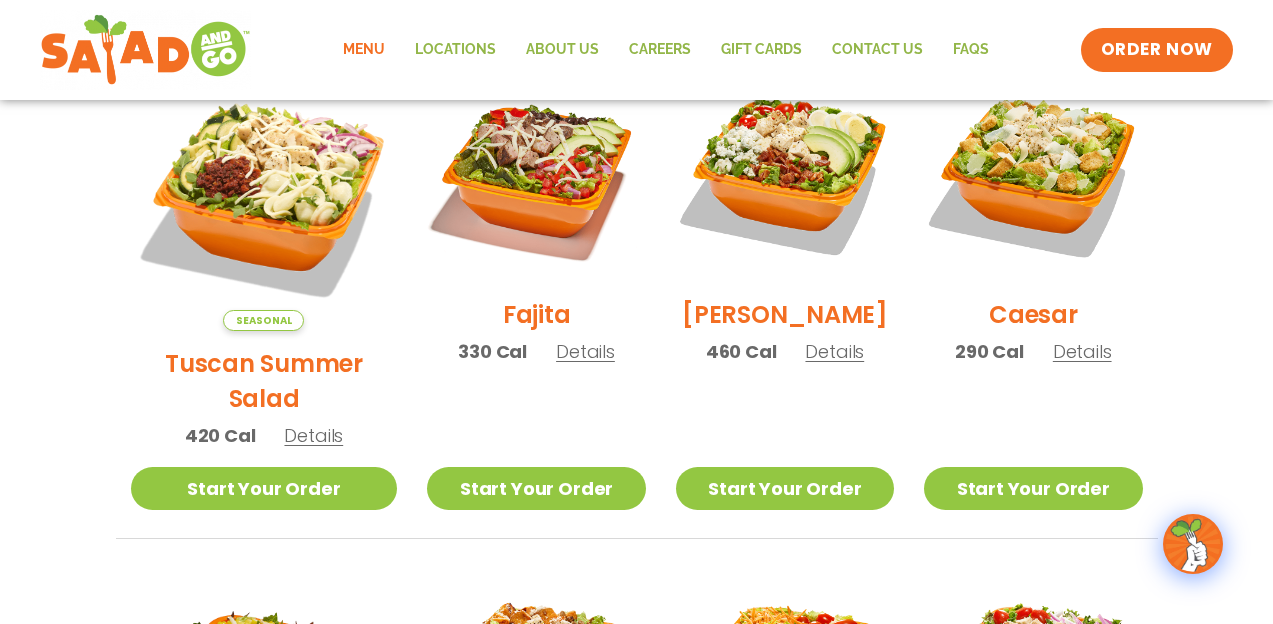 scroll, scrollTop: 500, scrollLeft: 0, axis: vertical 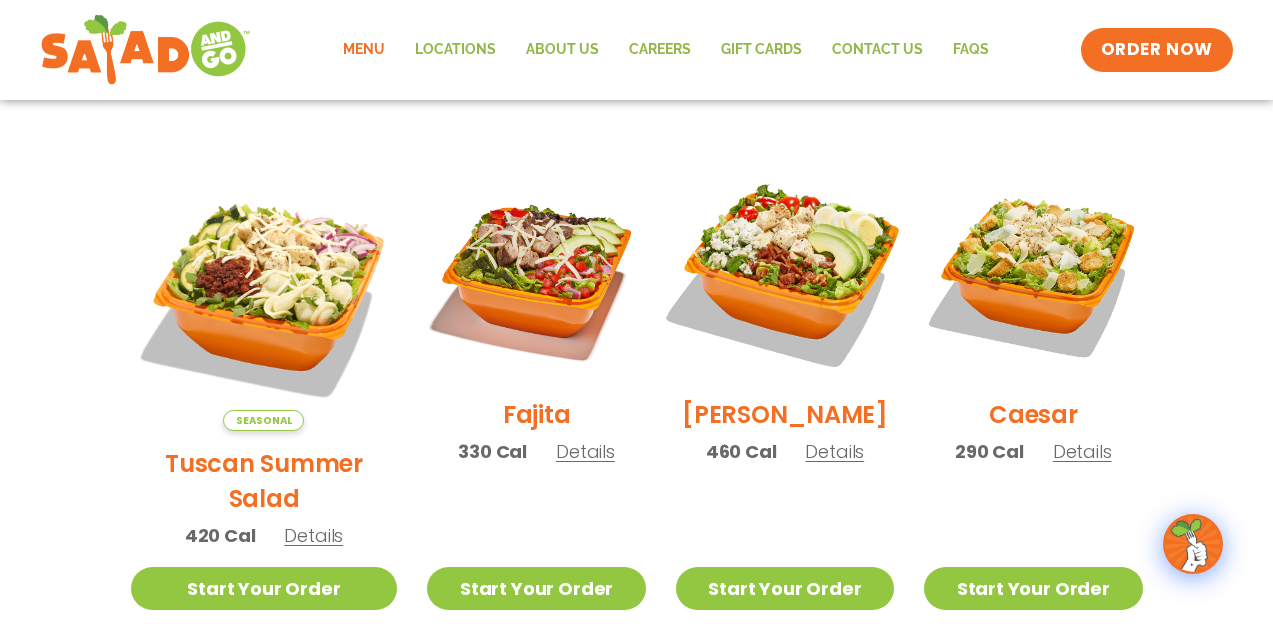 click at bounding box center (785, 273) 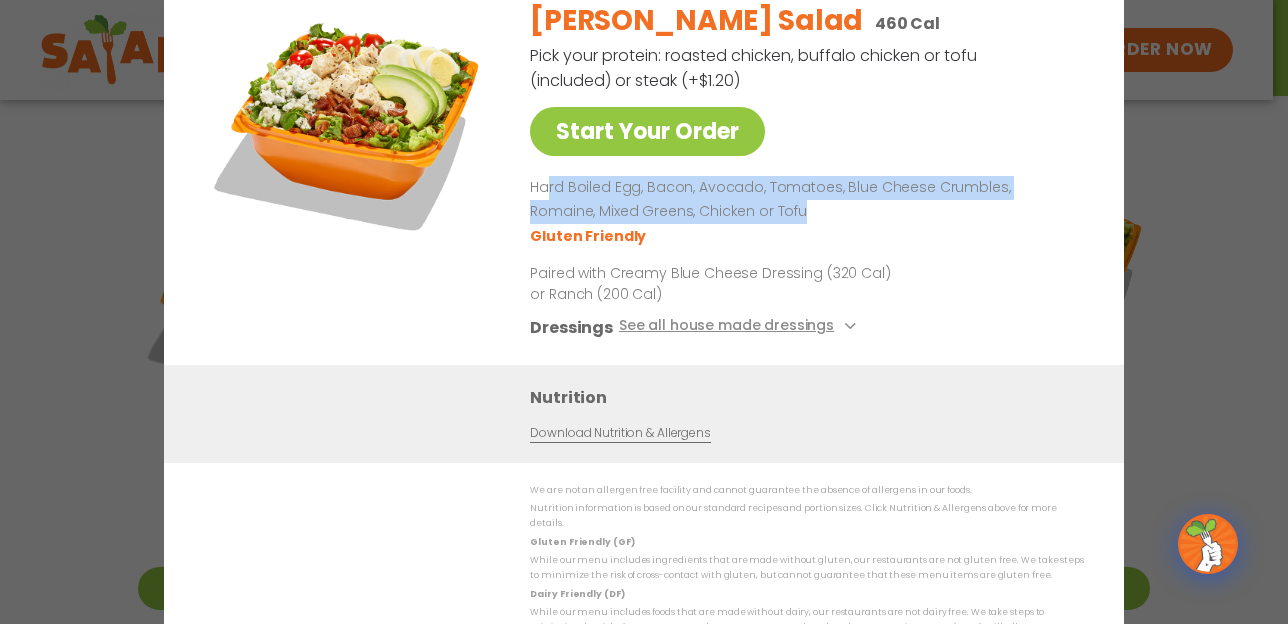 drag, startPoint x: 773, startPoint y: 225, endPoint x: 548, endPoint y: 206, distance: 225.8008 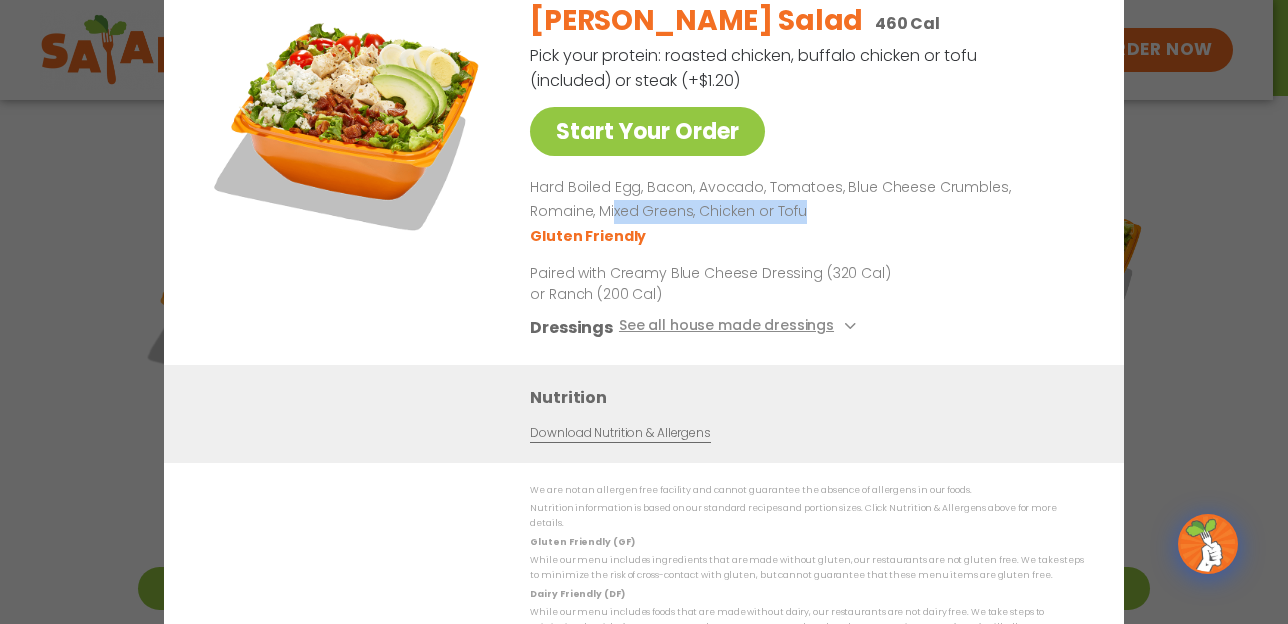 click on "Hard Boiled Egg, Bacon, Avocado, Tomatoes, Blue Cheese Crumbles, Romaine, Mixed Greens, Chicken or Tofu" at bounding box center (803, 200) 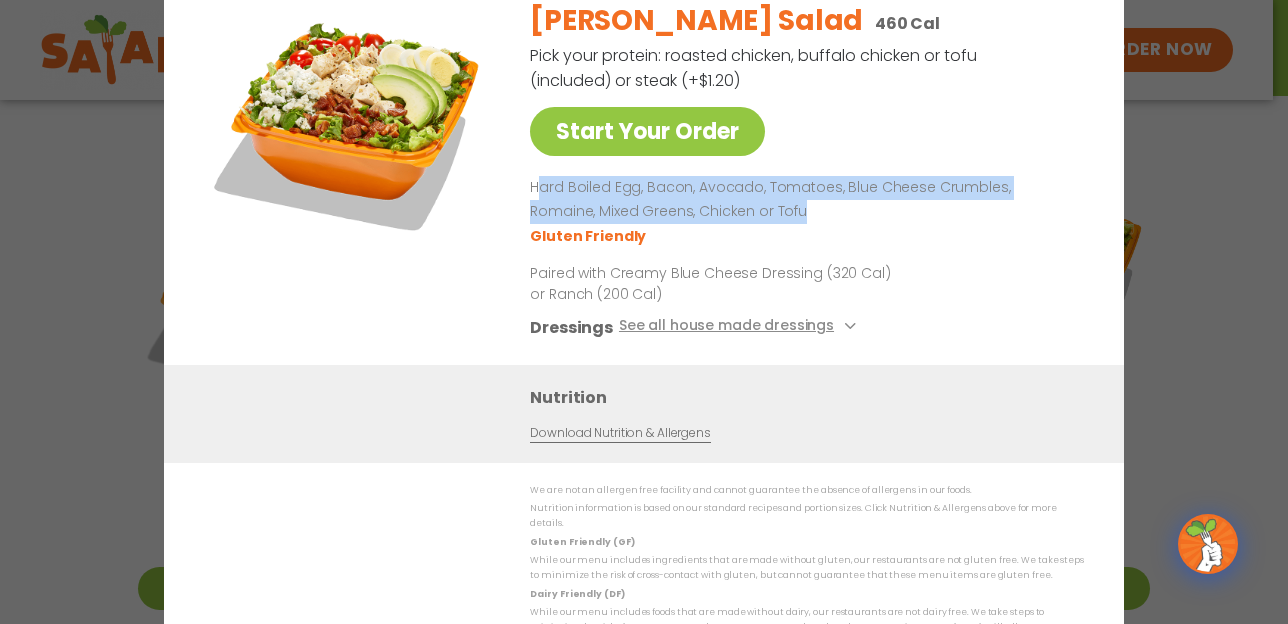 drag, startPoint x: 754, startPoint y: 217, endPoint x: 536, endPoint y: 186, distance: 220.1931 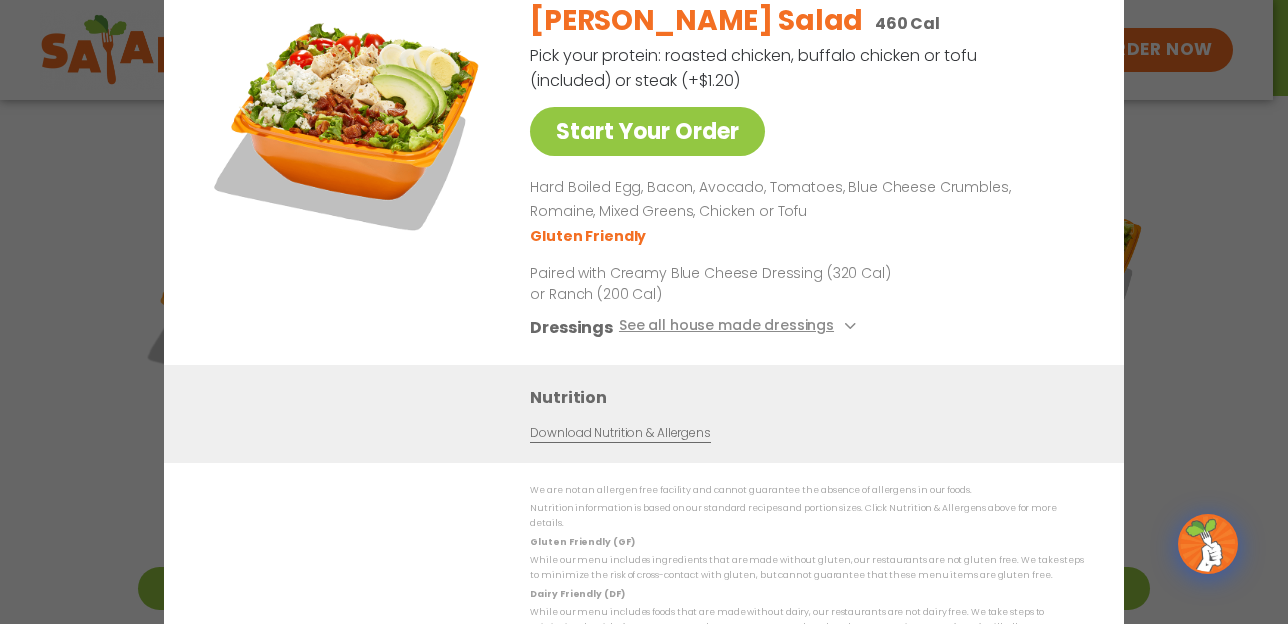 click on "Start Your Order [PERSON_NAME] Salad  460 Cal  Pick your protein: roasted chicken, buffalo chicken or tofu (included) or steak (+$1.20)   Start Your Order Hard Boiled Egg, Bacon, Avocado, Tomatoes, Blue Cheese Crumbles, Romaine, Mixed Greens, Chicken or Tofu Gluten Friendly Paired with Creamy Blue Cheese Dressing (320 Cal) or Ranch (200 Cal) Dressings   See all house made dressings    Creamy Blue Cheese GF   Balsamic Vinaigrette GF DF V   BBQ Ranch [PERSON_NAME] GF   Creamy Greek GF   Jalapeño Ranch GF   Ranch GF   Thai Peanut GF DF" at bounding box center (644, 175) 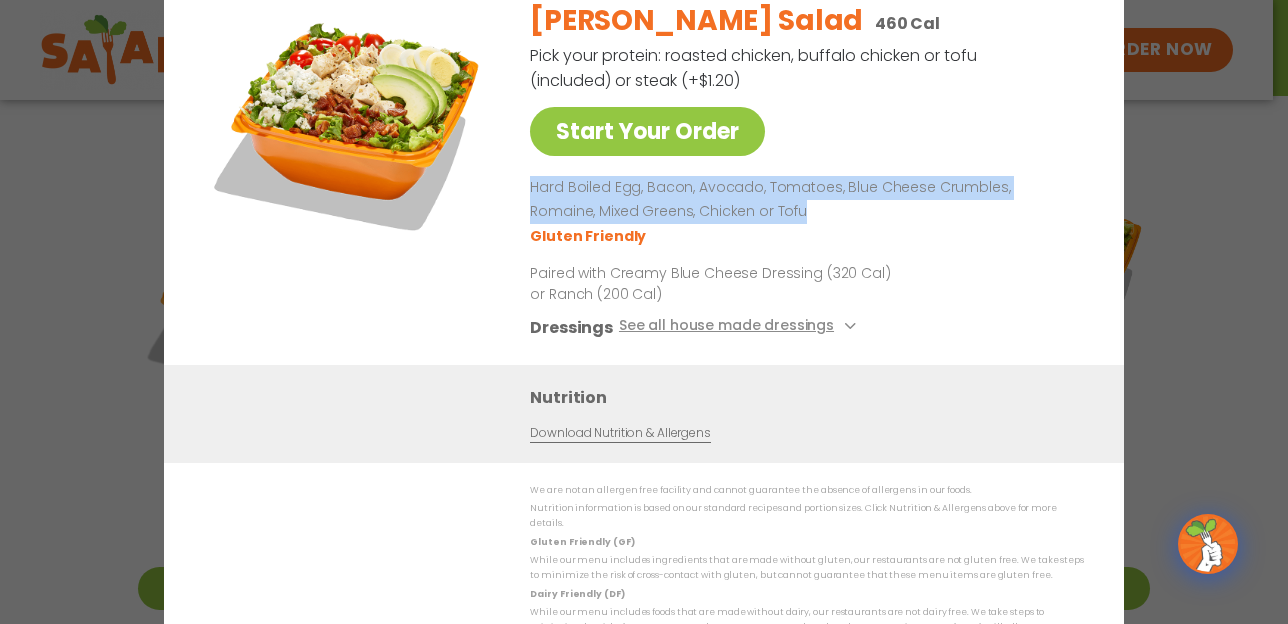 drag, startPoint x: 521, startPoint y: 192, endPoint x: 840, endPoint y: 221, distance: 320.31546 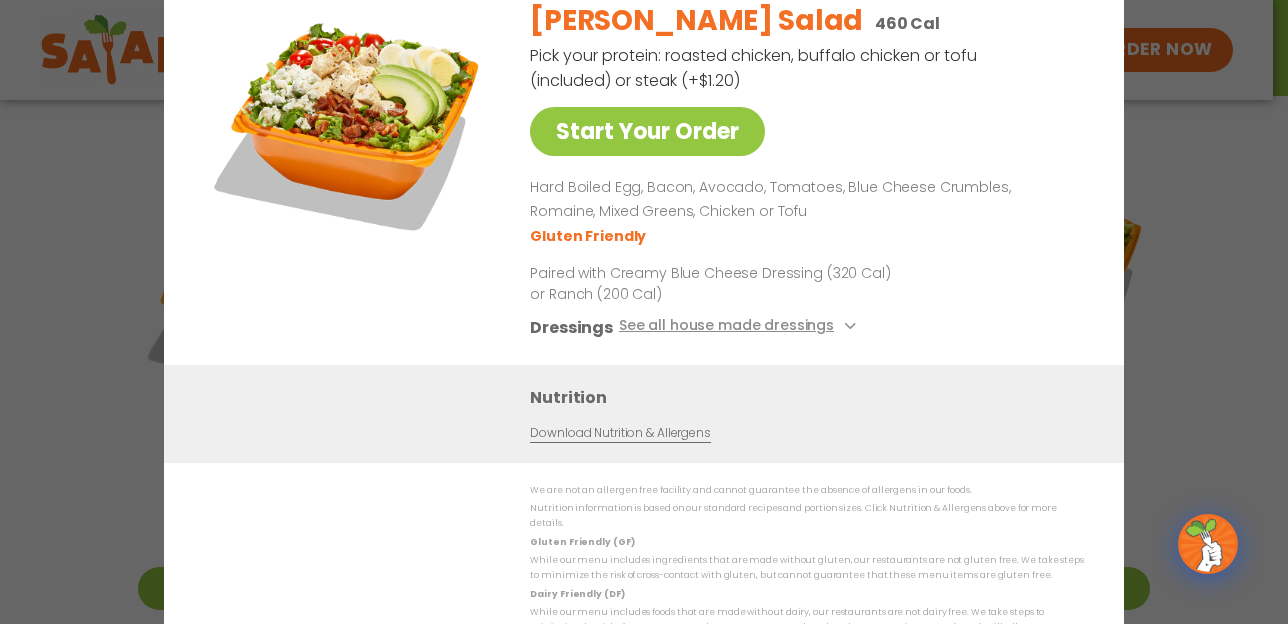 click on "Start Your Order [PERSON_NAME] Salad  460 Cal  Pick your protein: roasted chicken, buffalo chicken or tofu (included) or steak (+$1.20)   Start Your Order Hard Boiled Egg, Bacon, Avocado, Tomatoes, Blue Cheese Crumbles, Romaine, Mixed Greens, Chicken or Tofu Gluten Friendly Paired with Creamy Blue Cheese Dressing (320 Cal) or Ranch (200 Cal) Dressings   See all house made dressings    Creamy Blue Cheese GF   Balsamic Vinaigrette GF DF V   BBQ Ranch [PERSON_NAME] GF   Creamy Greek GF   Jalapeño Ranch GF   Ranch GF   Thai Peanut GF DF Nutrition   Download Nutrition & Allergens We are not an allergen free facility and cannot guarantee the absence of allergens in our foods. Nutrition information is based on our standard recipes and portion sizes. Click Nutrition & Allergens above for more details. Gluten Friendly (GF) Dairy Friendly (DF)" at bounding box center [644, 312] 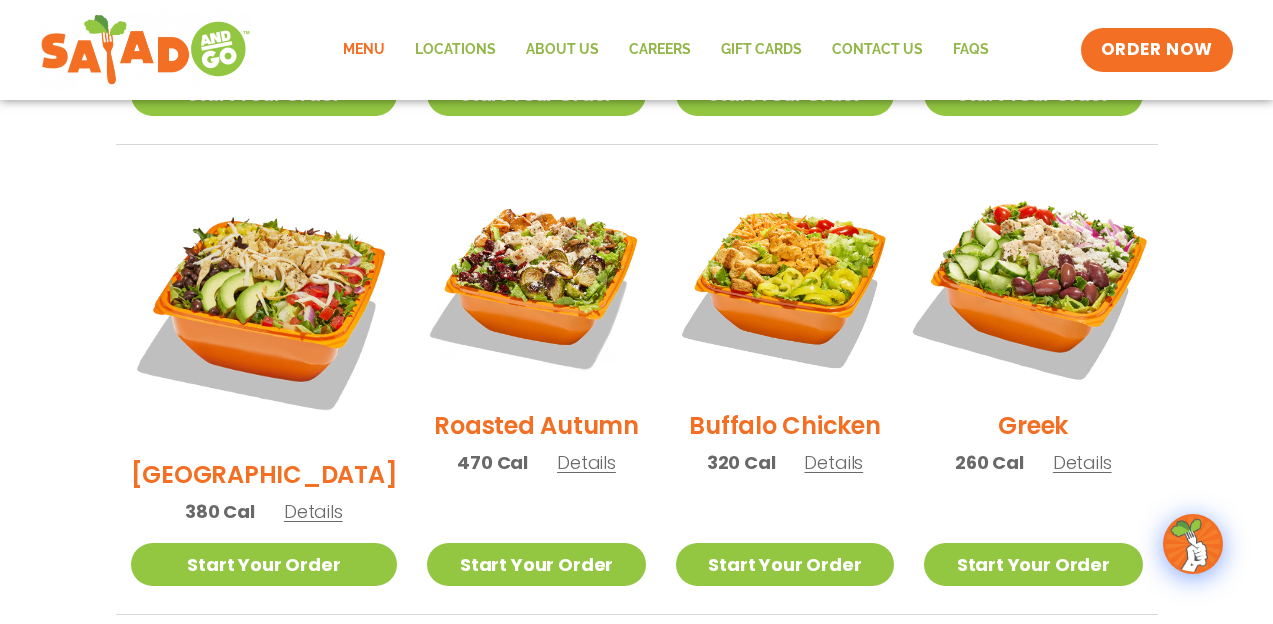 scroll, scrollTop: 1100, scrollLeft: 0, axis: vertical 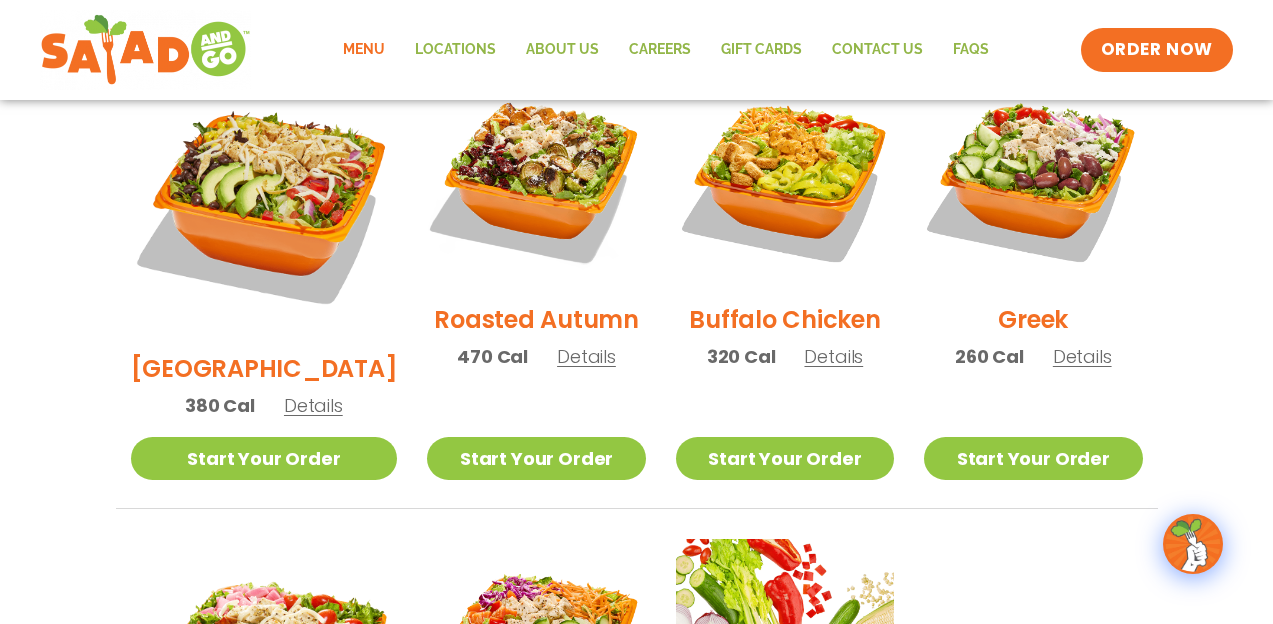 click on "Details" at bounding box center (833, 356) 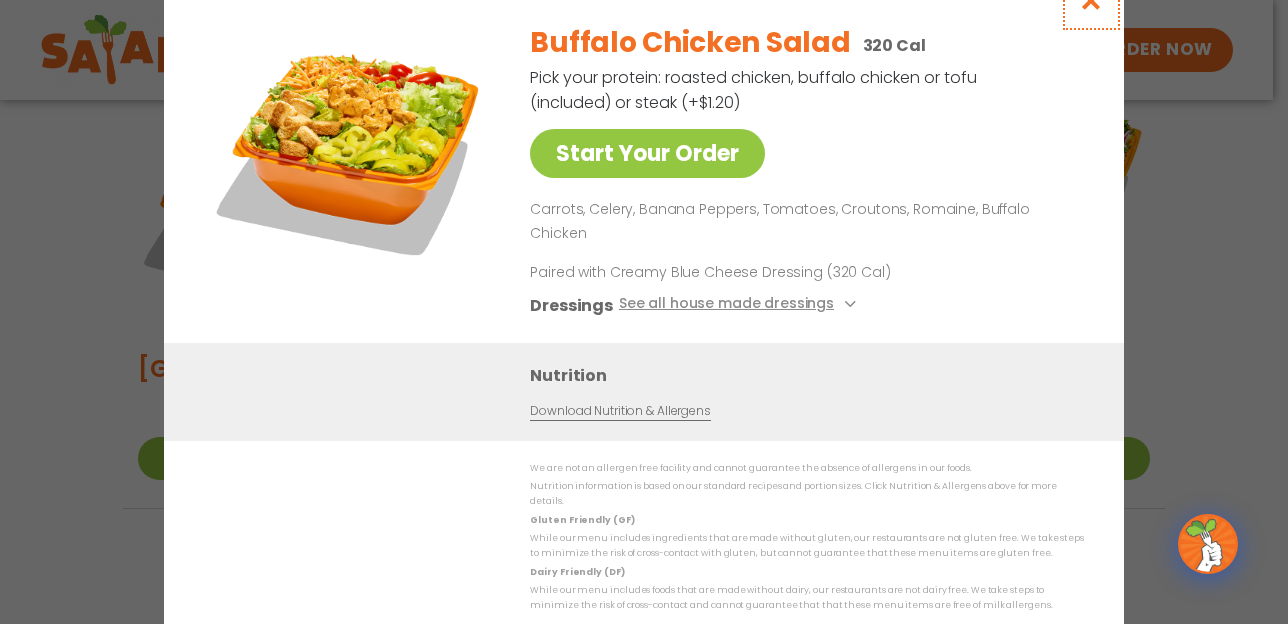 click at bounding box center [1091, 0] 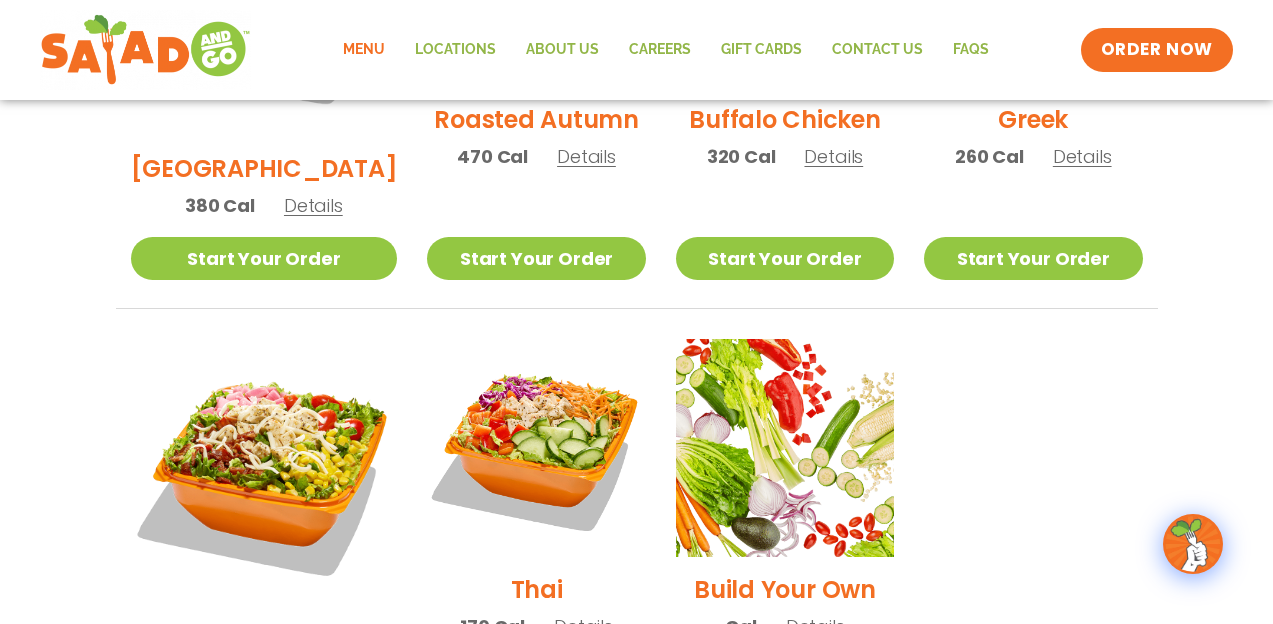 scroll, scrollTop: 1500, scrollLeft: 0, axis: vertical 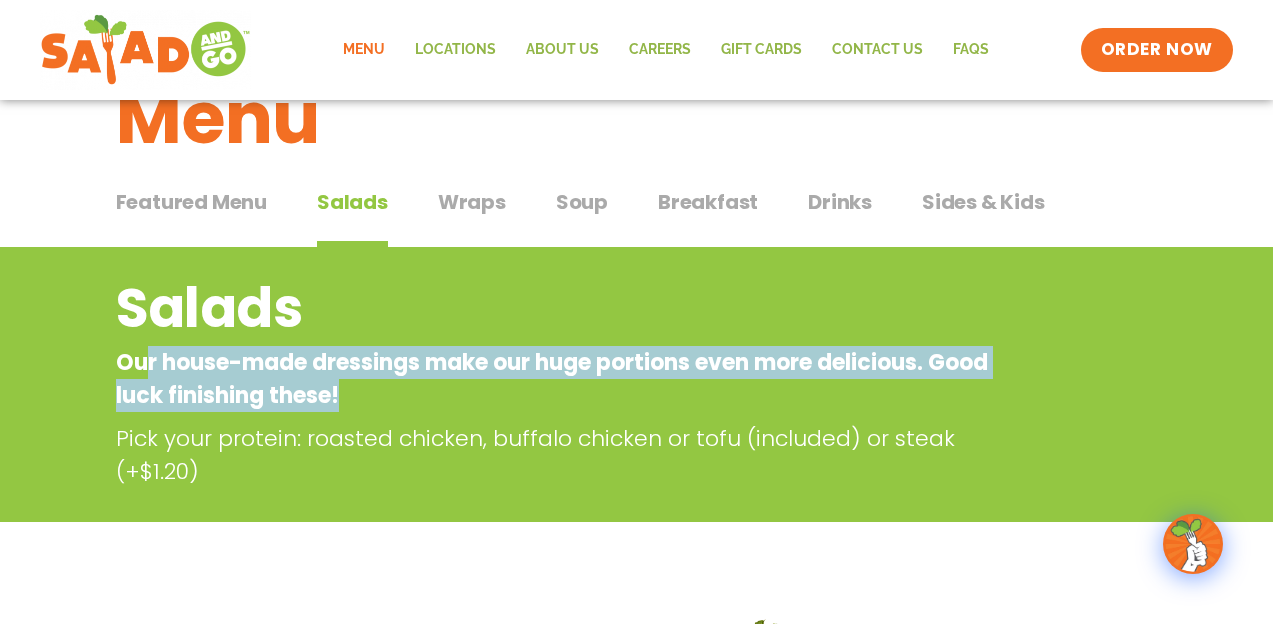 drag, startPoint x: 531, startPoint y: 398, endPoint x: 142, endPoint y: 358, distance: 391.05115 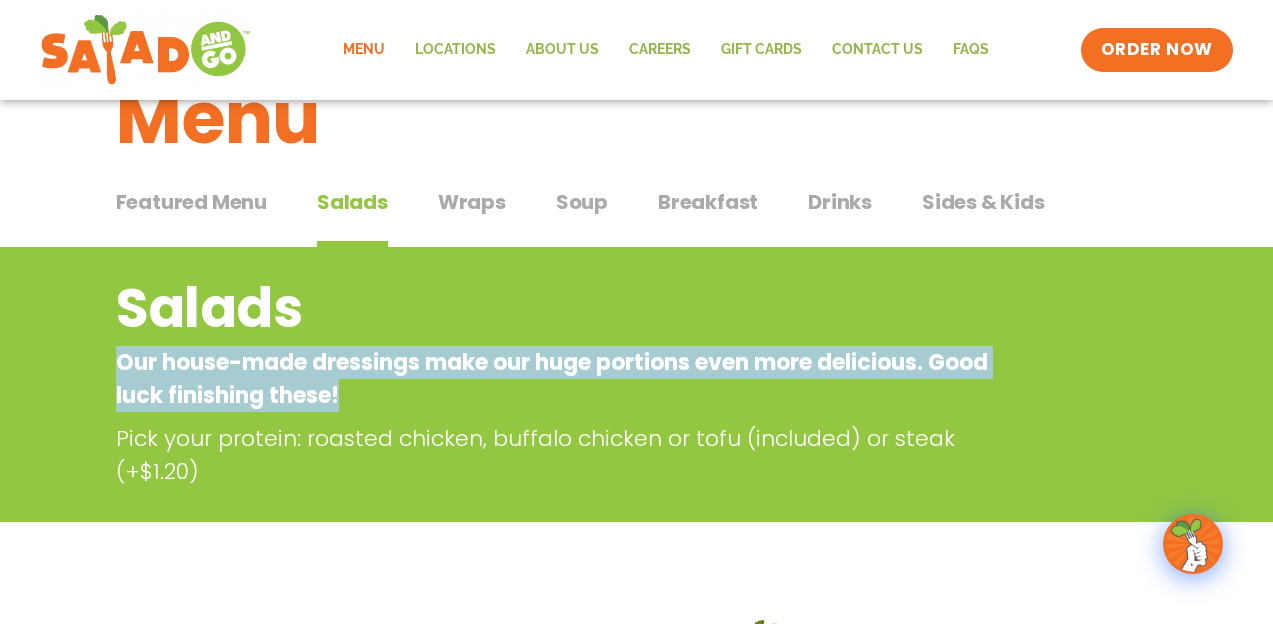 drag, startPoint x: 405, startPoint y: 399, endPoint x: 60, endPoint y: 357, distance: 347.54712 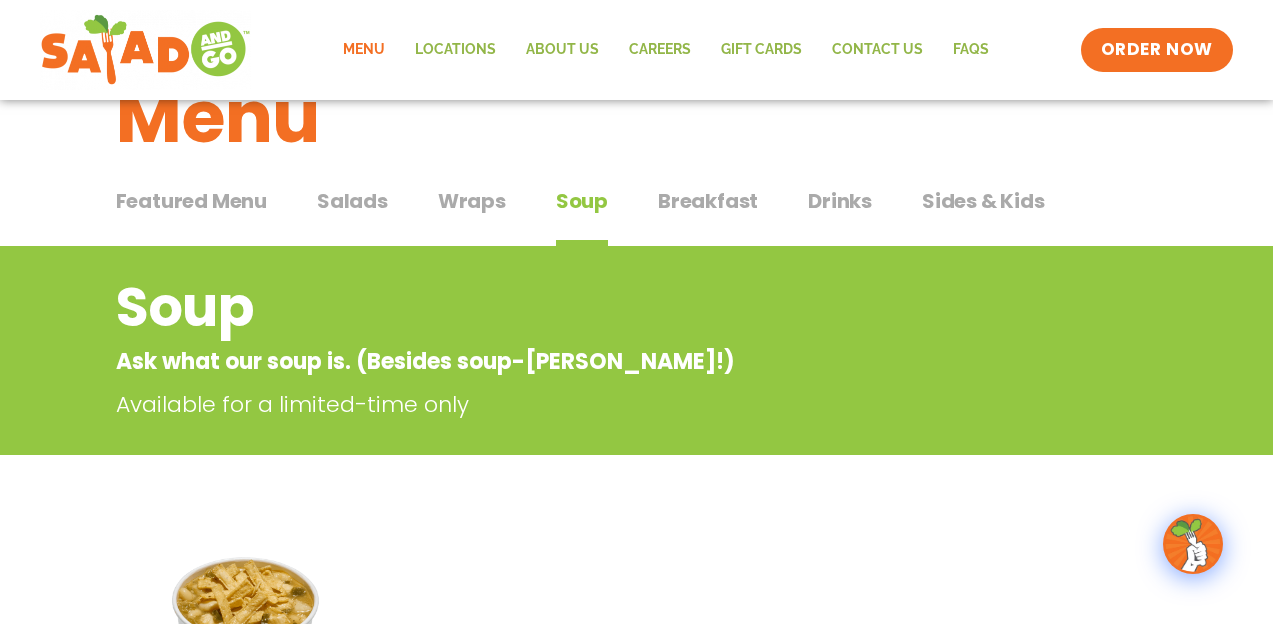 scroll, scrollTop: 0, scrollLeft: 0, axis: both 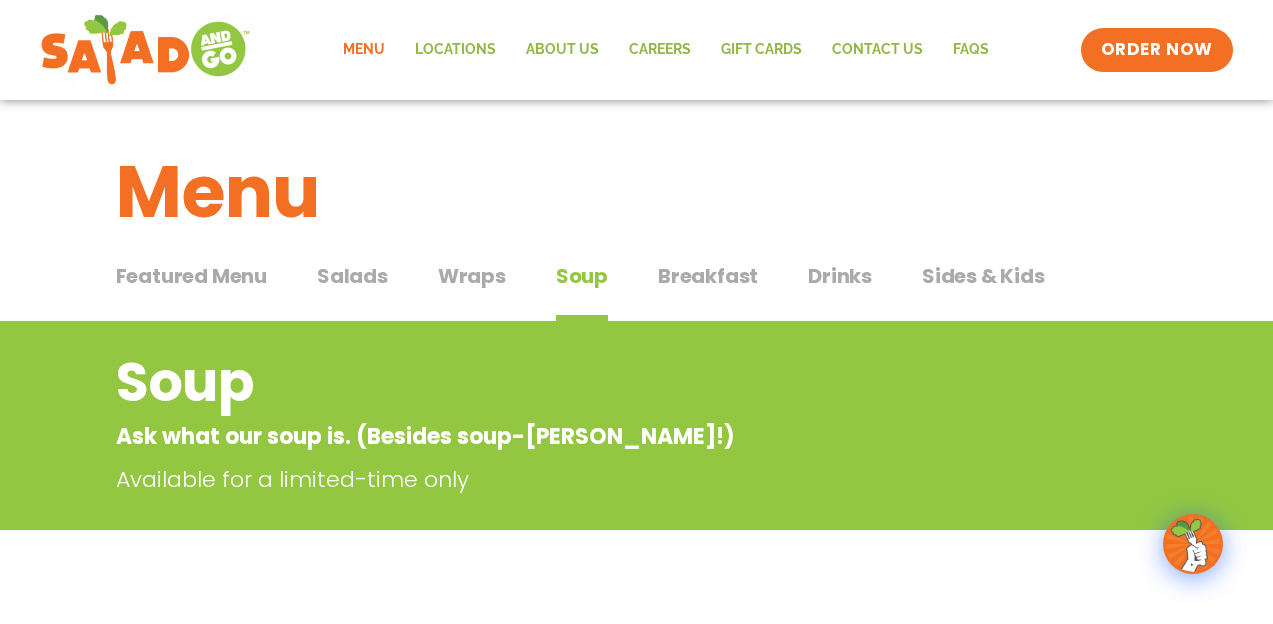 click on "Breakfast" at bounding box center (708, 276) 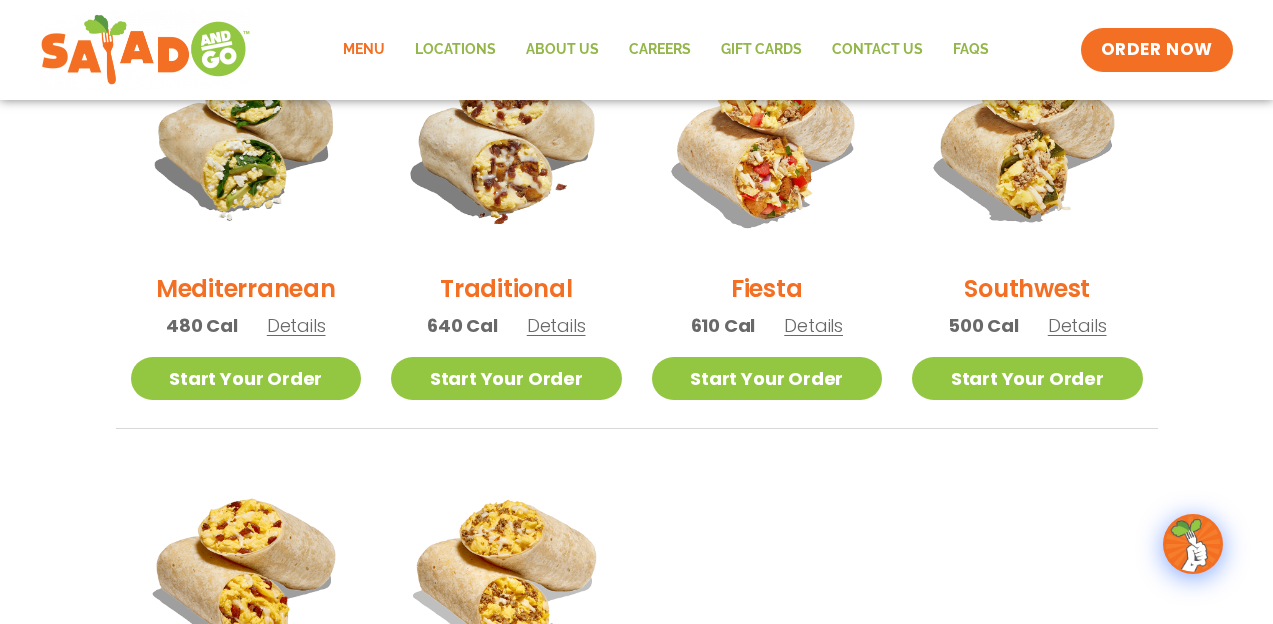 scroll, scrollTop: 600, scrollLeft: 0, axis: vertical 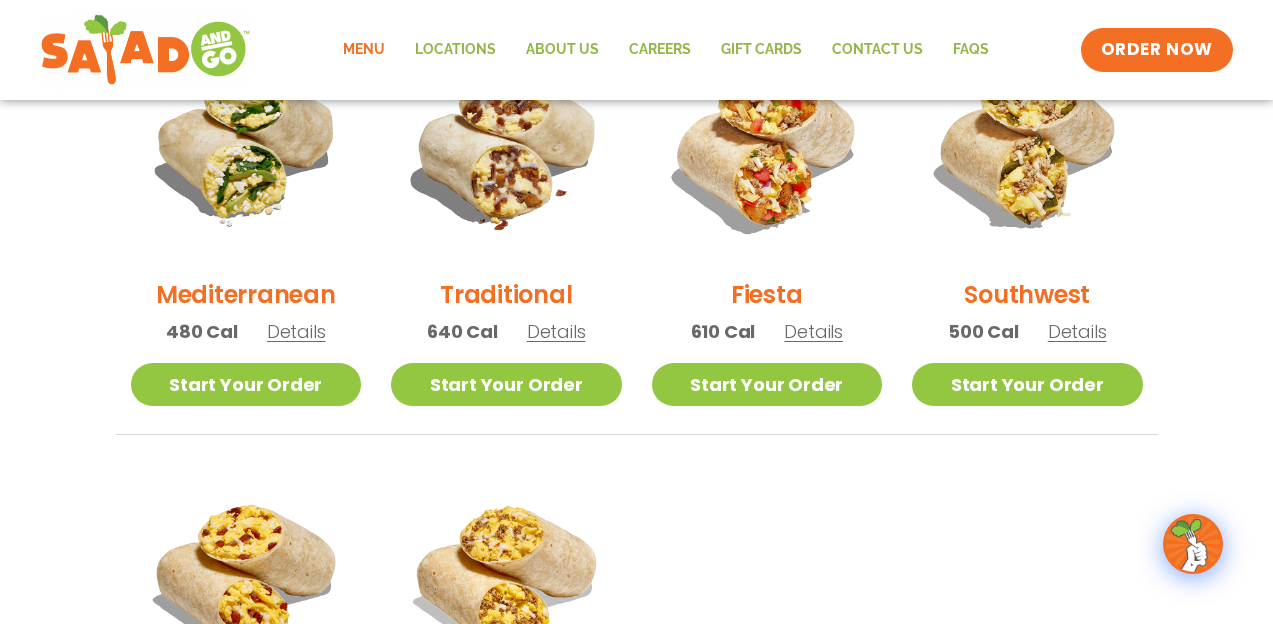 click on "Details" at bounding box center (813, 331) 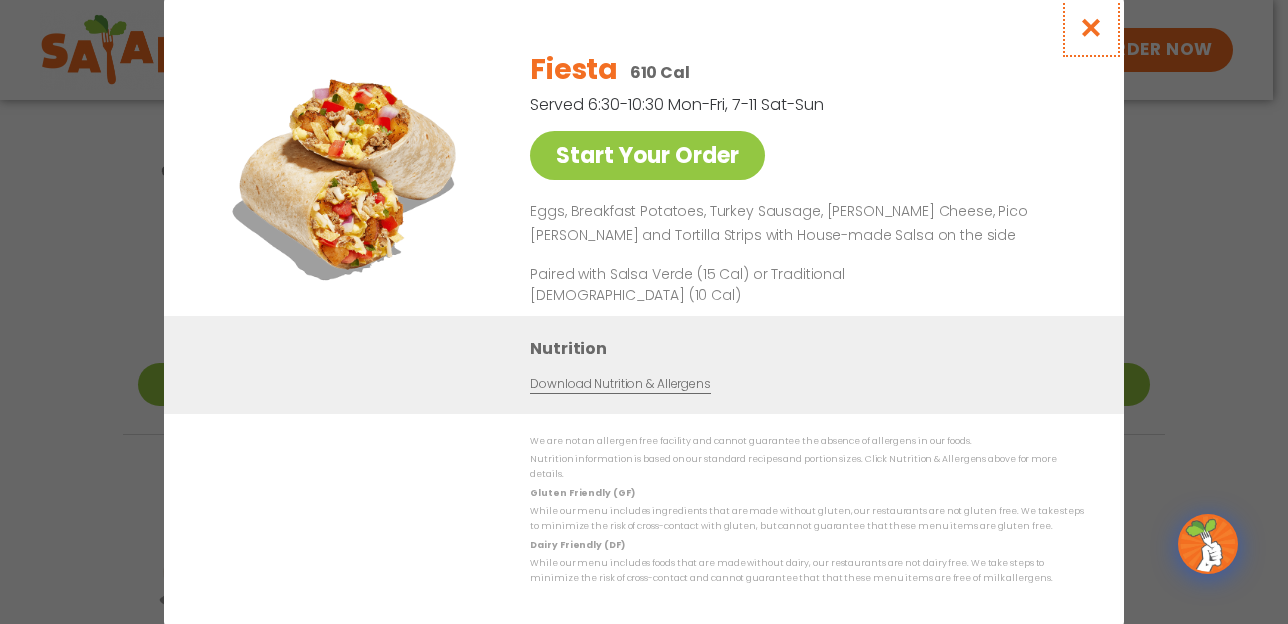 click at bounding box center [1091, 27] 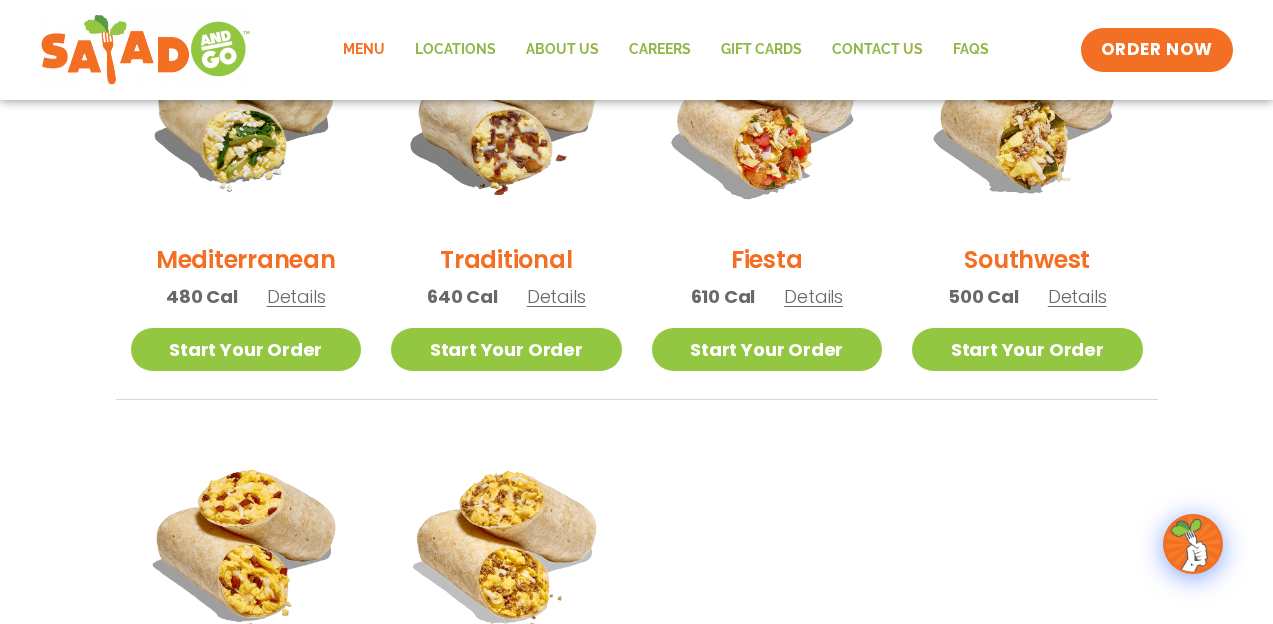 scroll, scrollTop: 600, scrollLeft: 0, axis: vertical 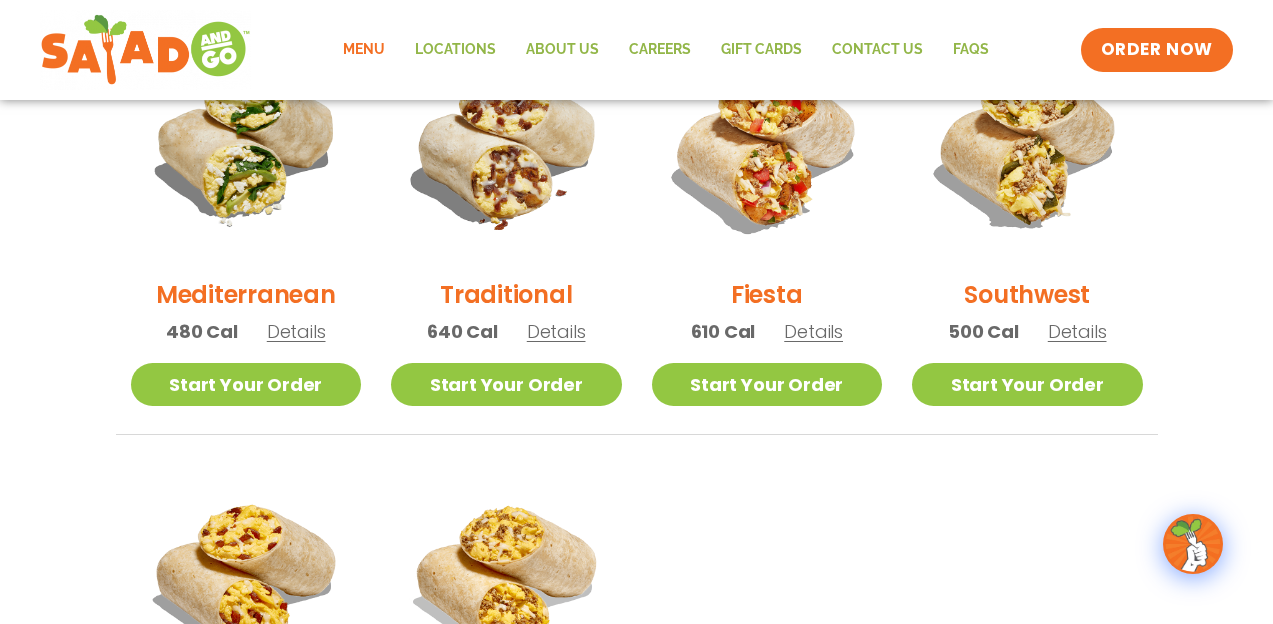 click on "Details" at bounding box center [296, 331] 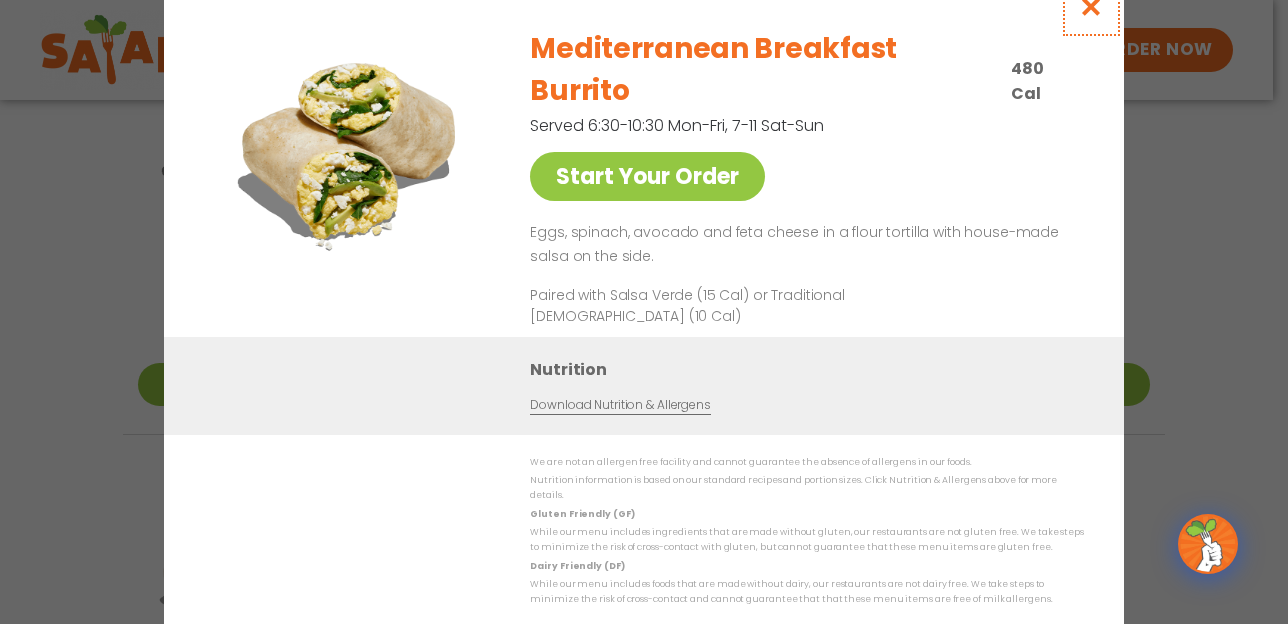 click at bounding box center [1091, 6] 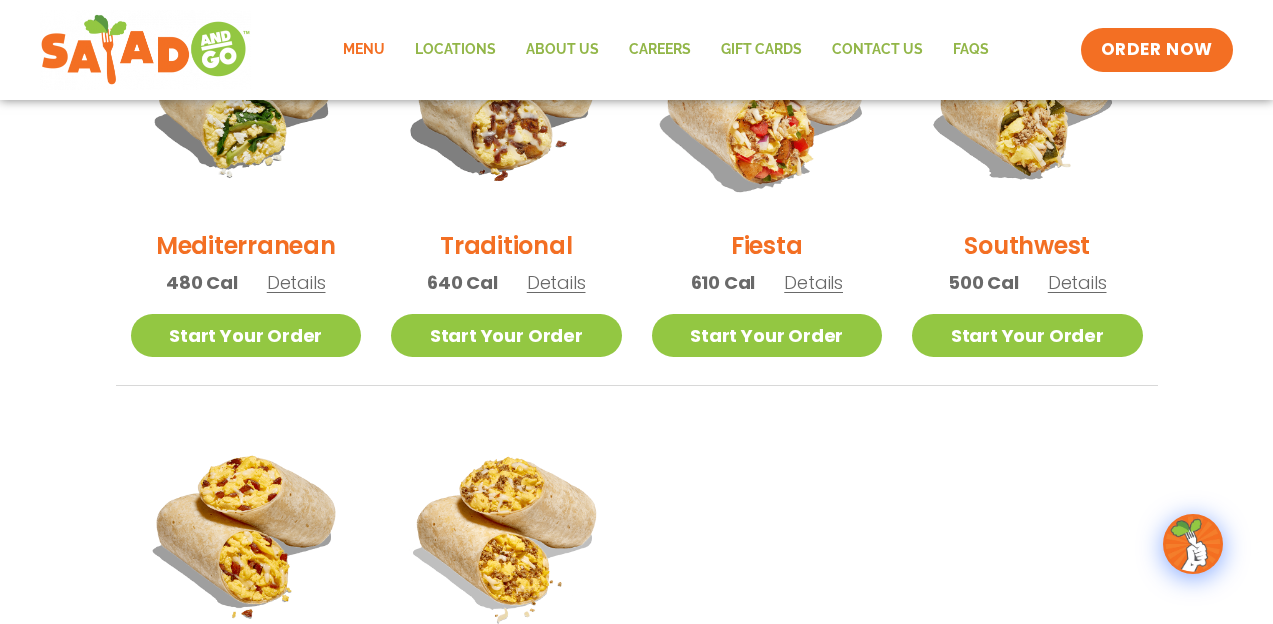 scroll, scrollTop: 600, scrollLeft: 0, axis: vertical 